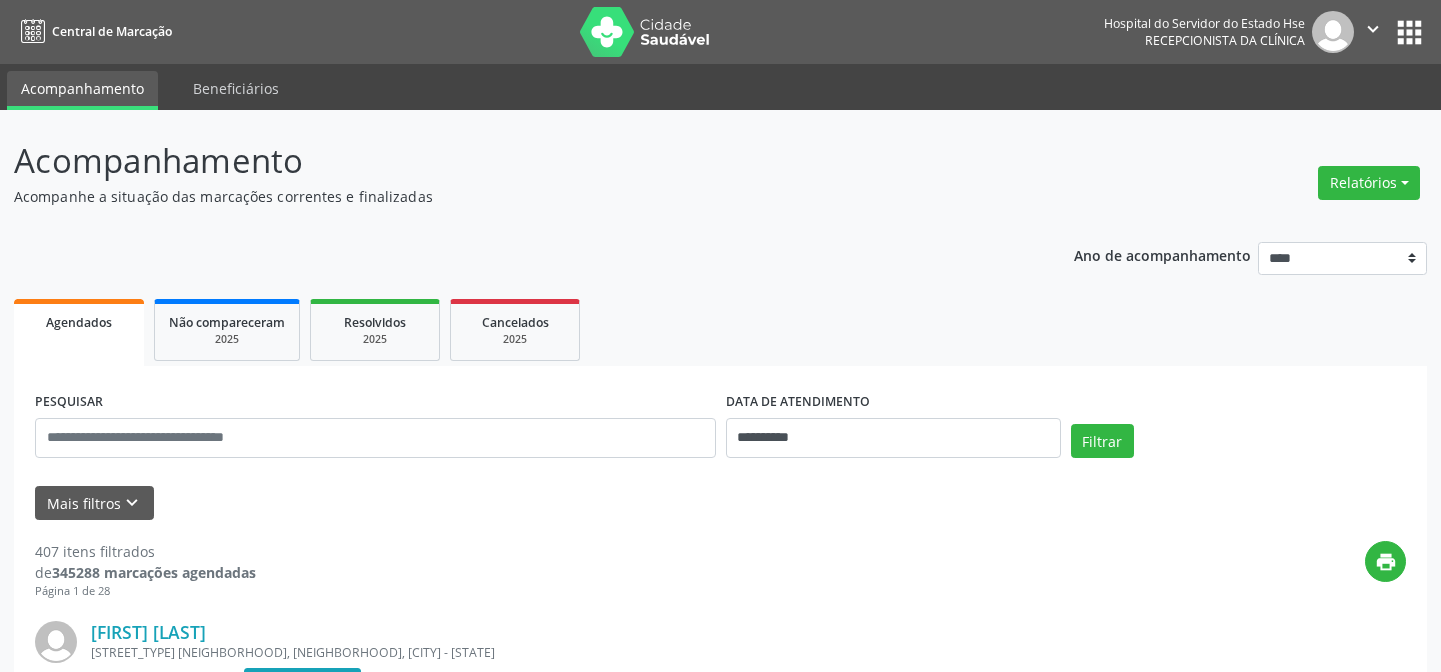 scroll, scrollTop: 0, scrollLeft: 0, axis: both 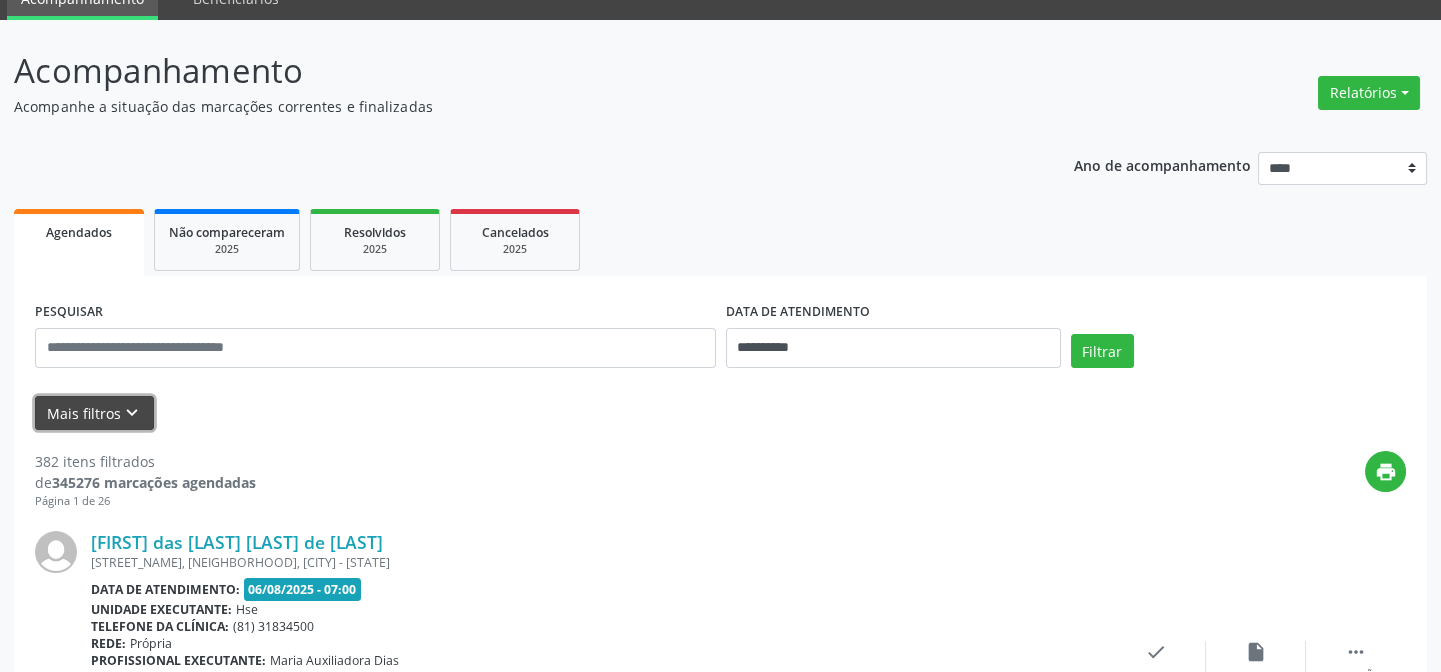 click on "keyboard_arrow_down" at bounding box center (132, 413) 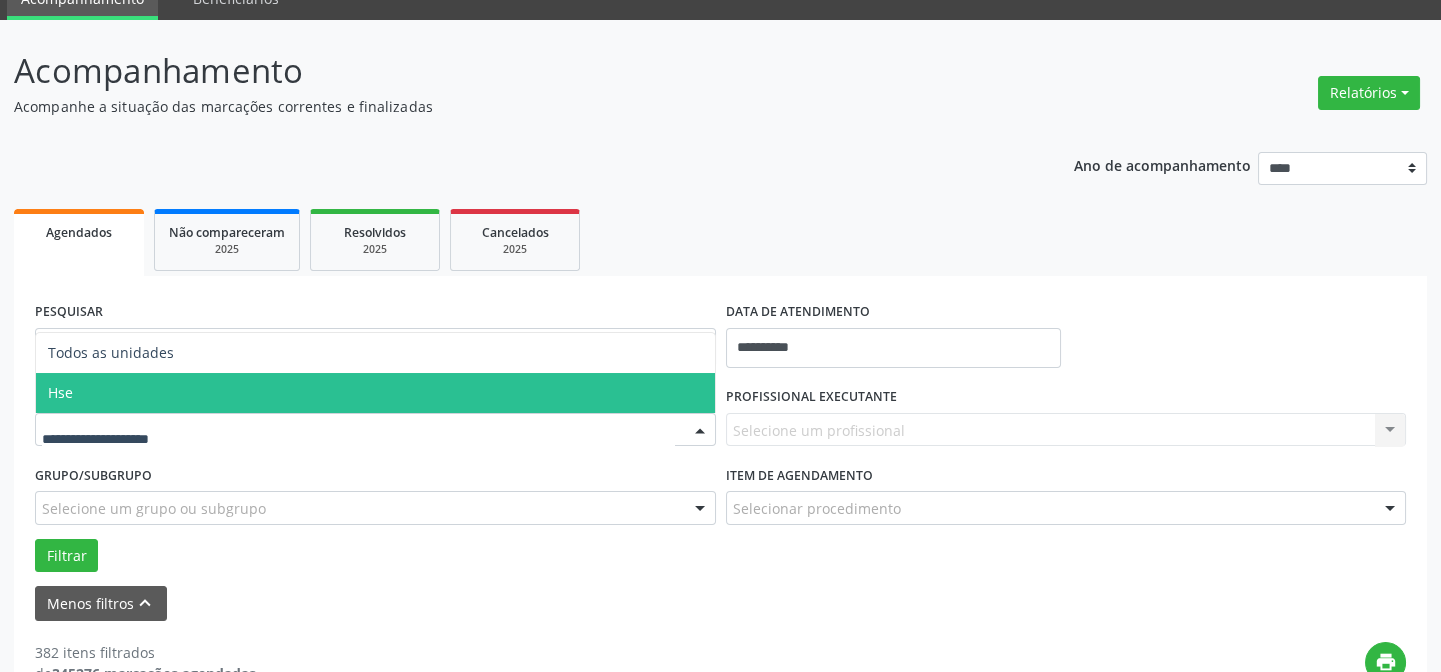 click on "Hse" at bounding box center [375, 393] 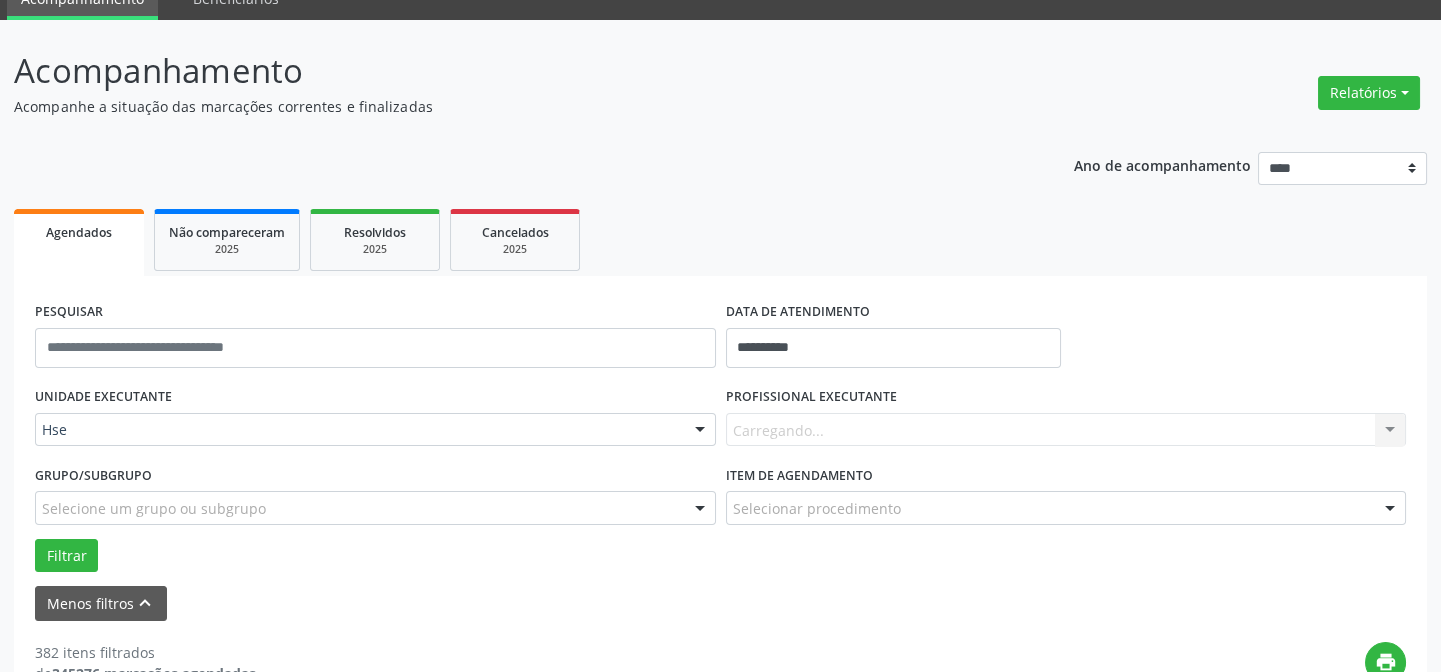 click on "Carregando...
Nenhum resultado encontrado para: "   "
Não há nenhuma opção para ser exibida." at bounding box center (1066, 430) 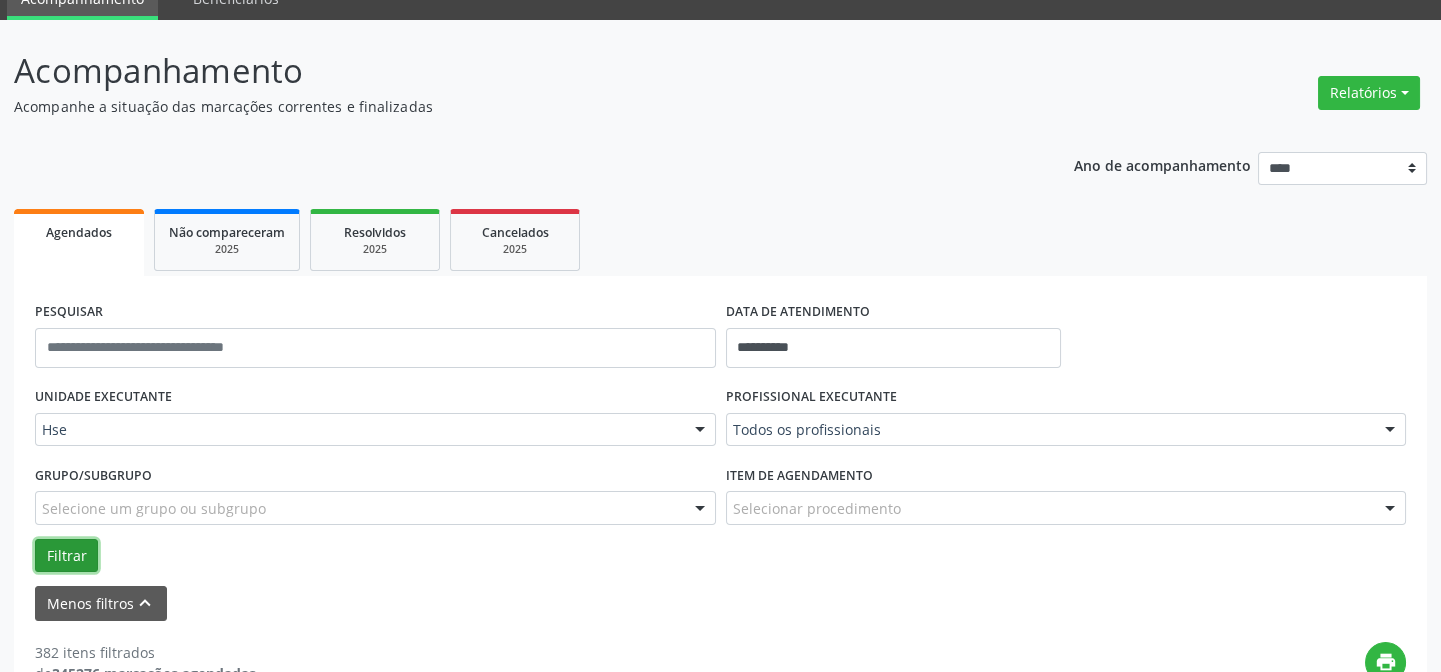 click on "Filtrar" at bounding box center [66, 556] 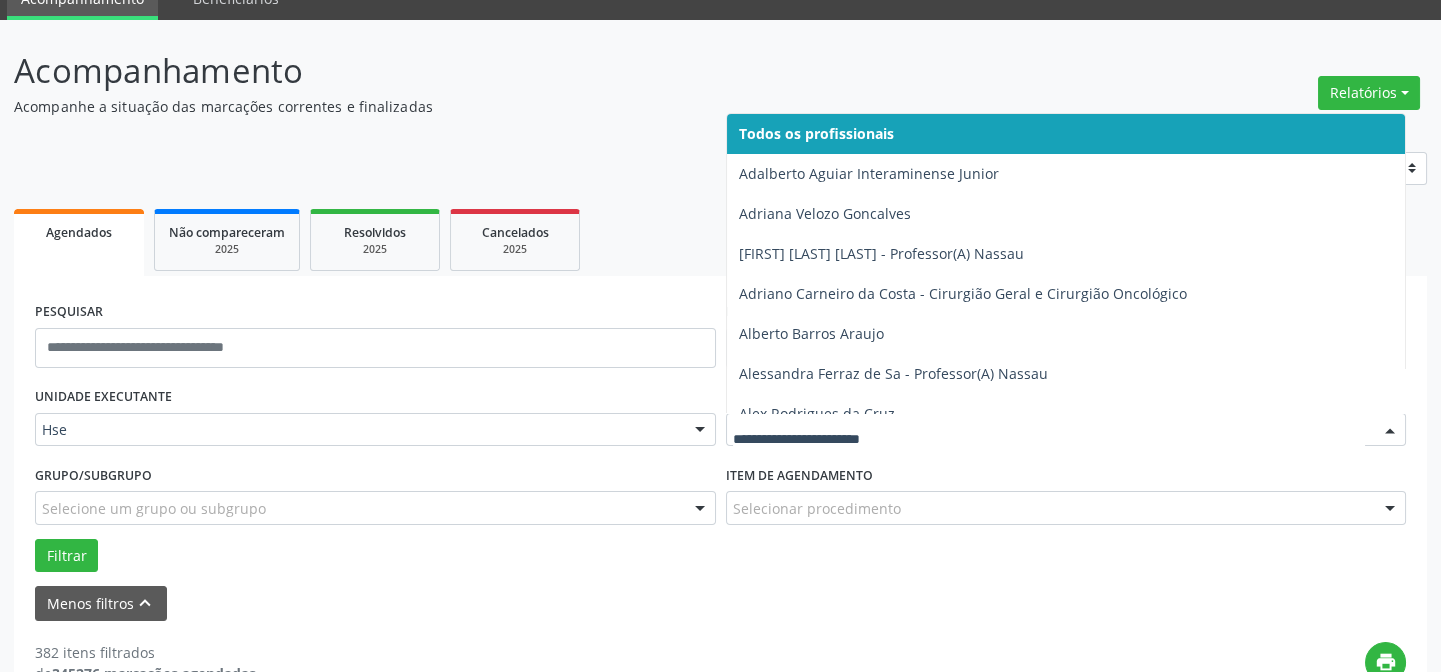 click at bounding box center (1066, 430) 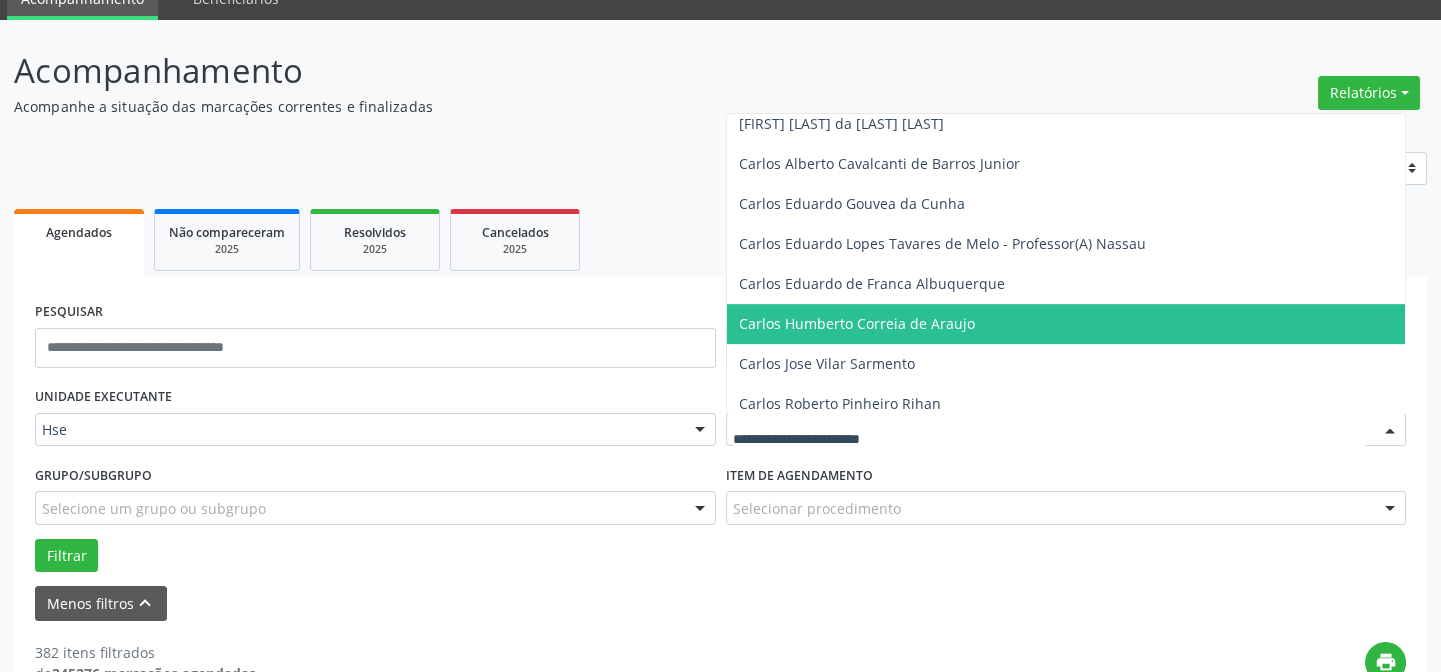 scroll, scrollTop: 2000, scrollLeft: 0, axis: vertical 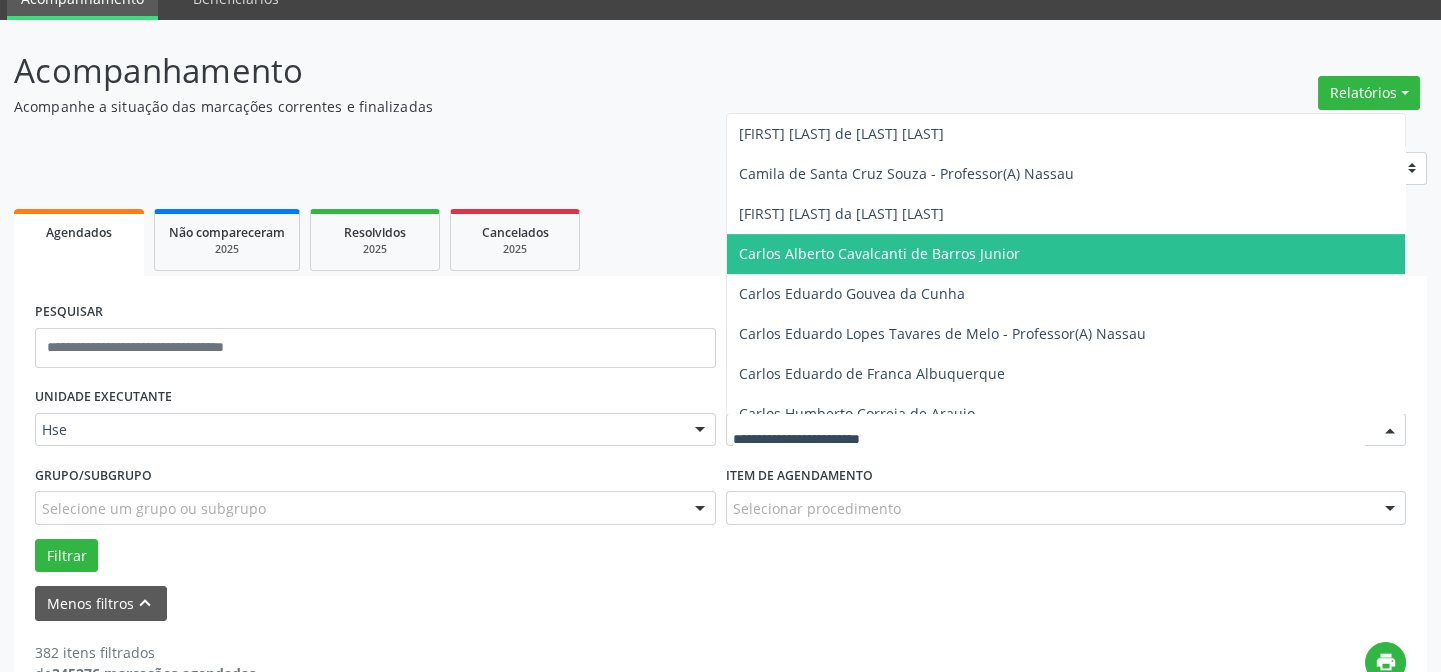 click on "Carlos Alberto Cavalcanti de Barros Junior" at bounding box center (879, 253) 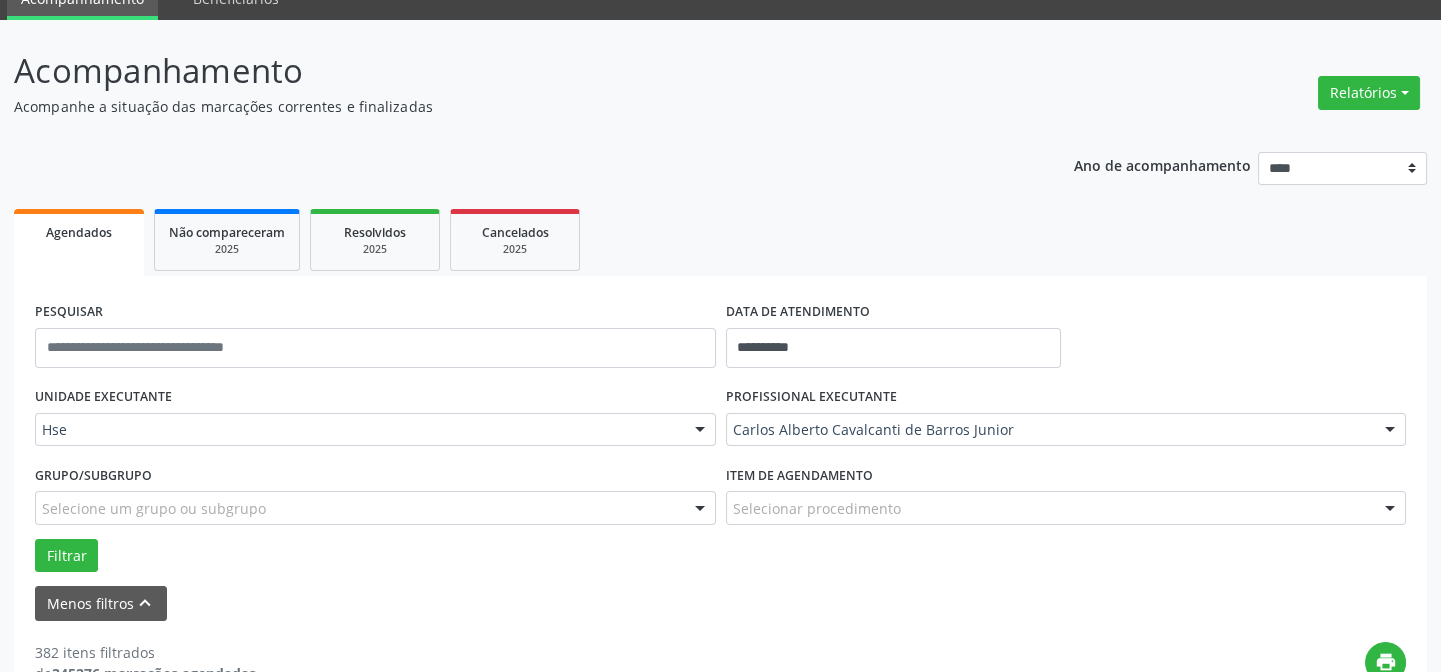scroll, scrollTop: 272, scrollLeft: 0, axis: vertical 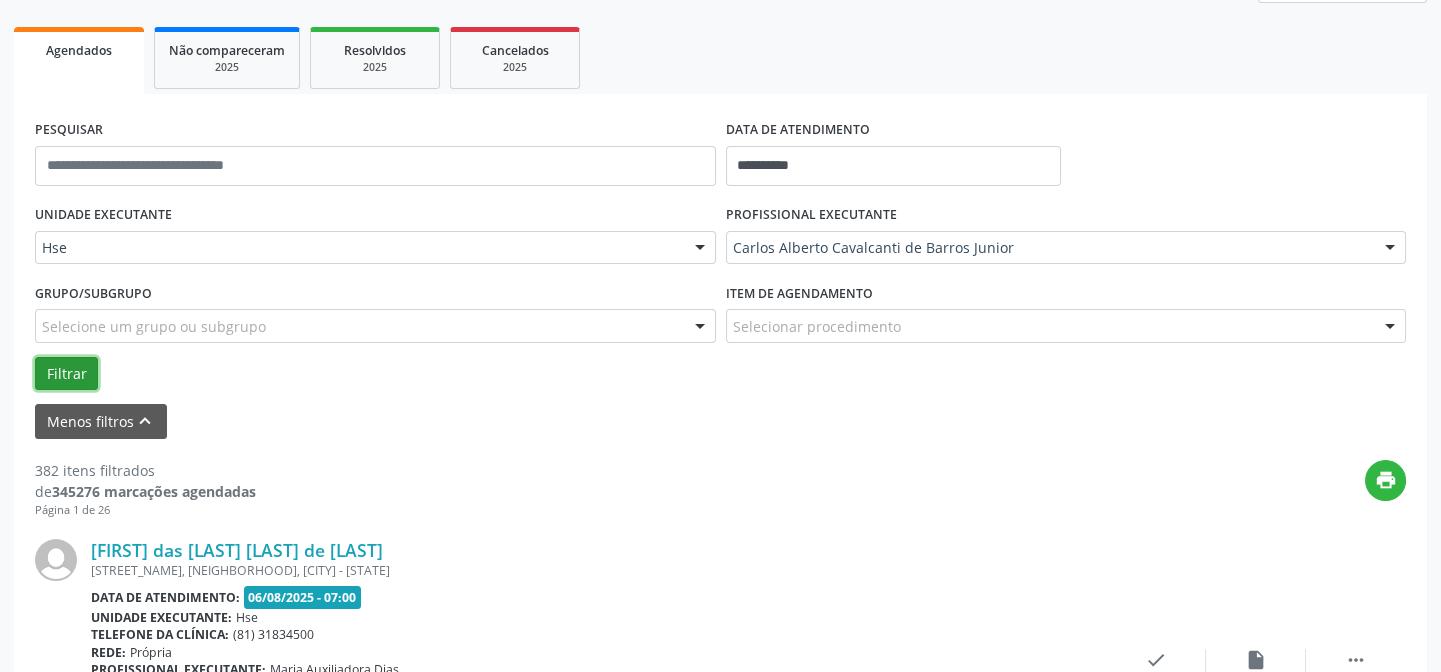 click on "Filtrar" at bounding box center (66, 374) 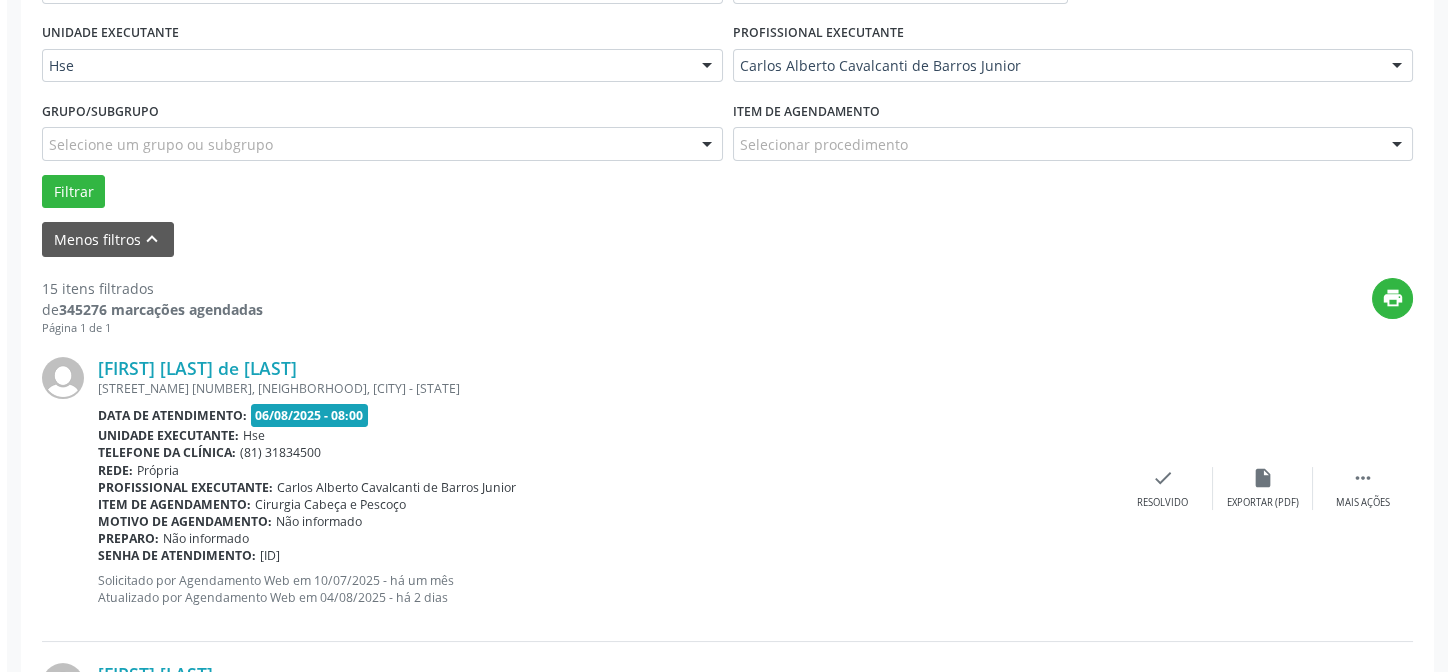 scroll, scrollTop: 545, scrollLeft: 0, axis: vertical 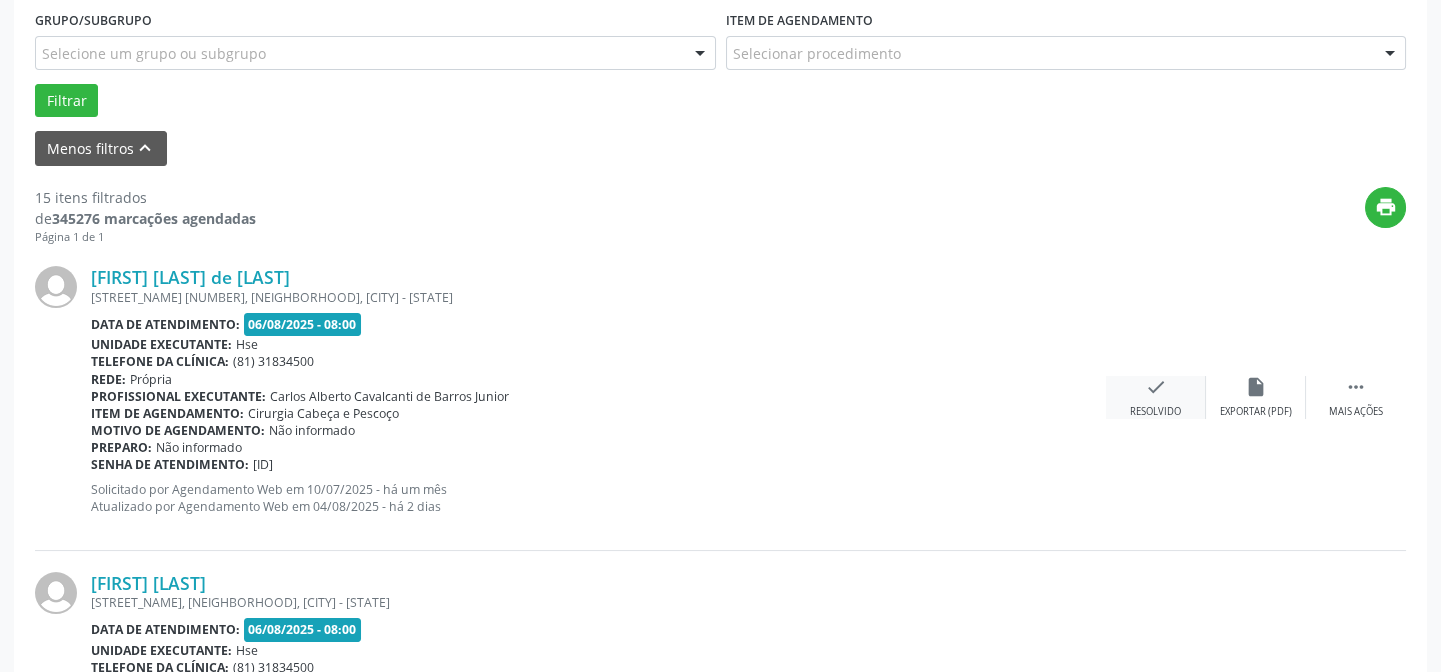 click on "check" at bounding box center [1156, 387] 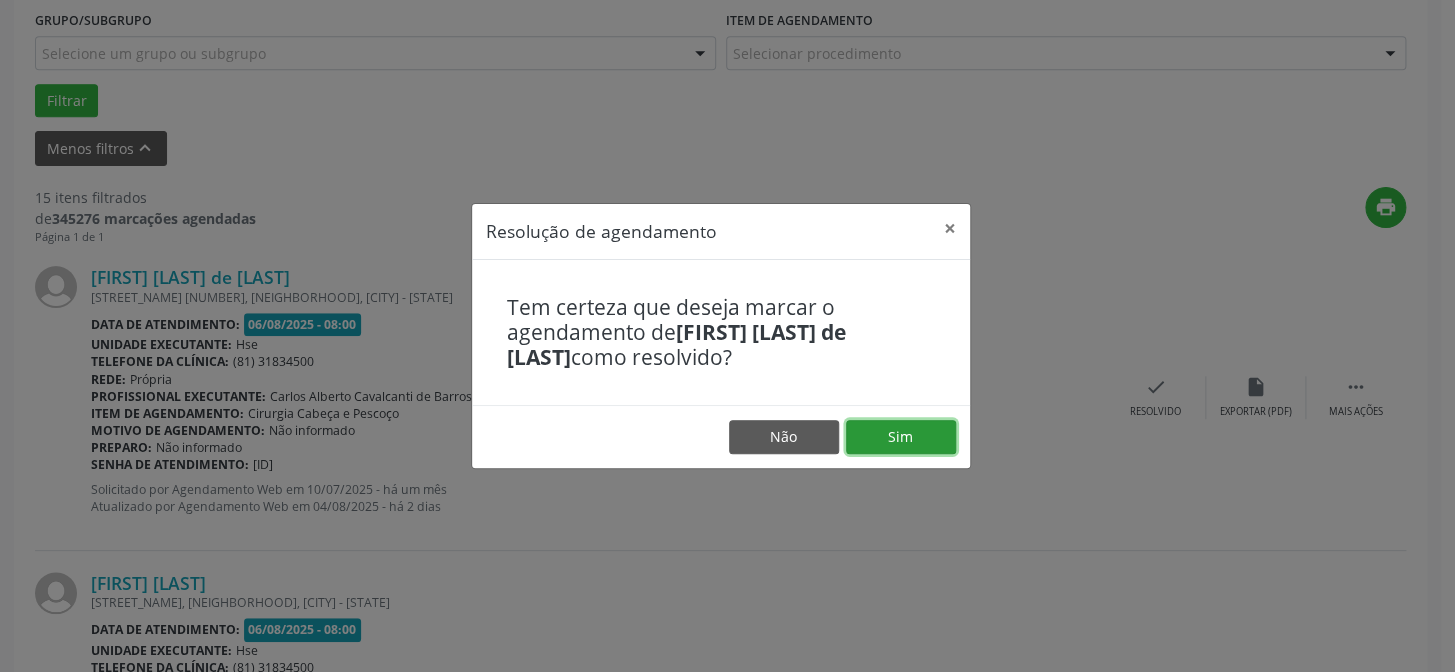 click on "Sim" at bounding box center (901, 437) 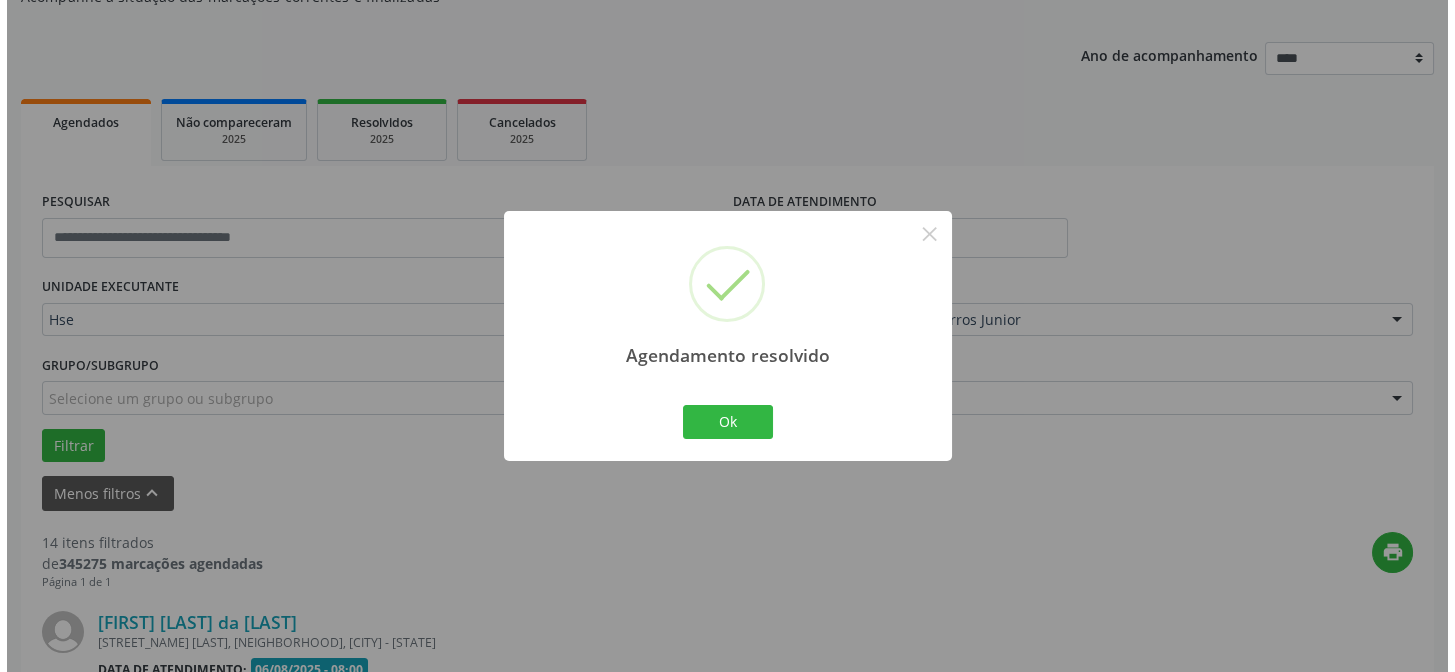 scroll, scrollTop: 545, scrollLeft: 0, axis: vertical 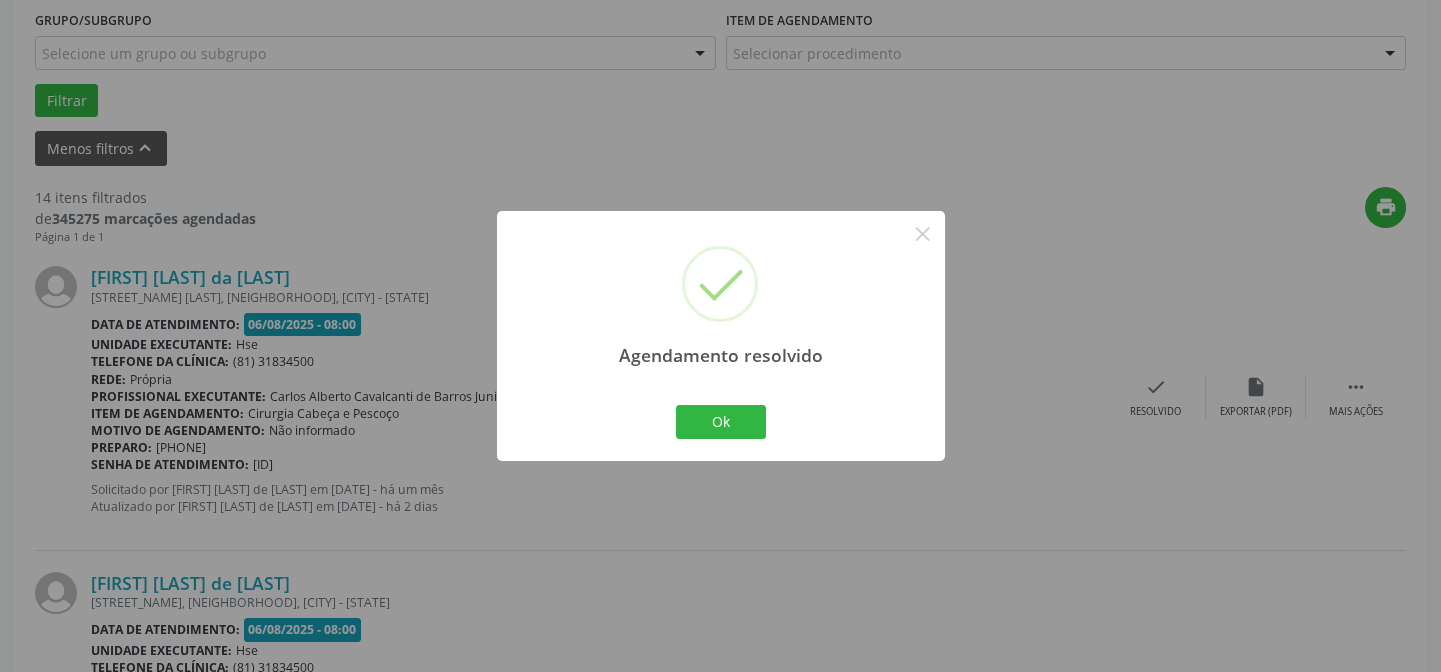 click on "Ok Cancel" at bounding box center [720, 422] 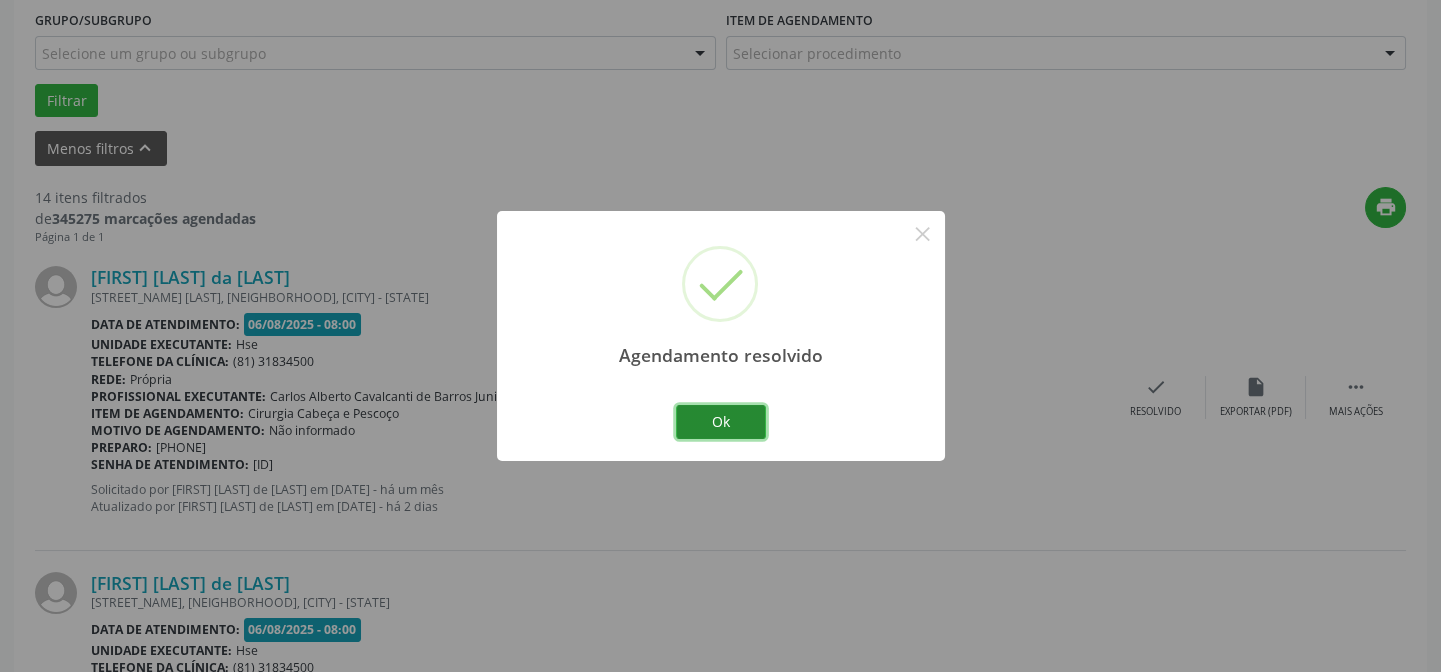 click on "Ok" at bounding box center [721, 422] 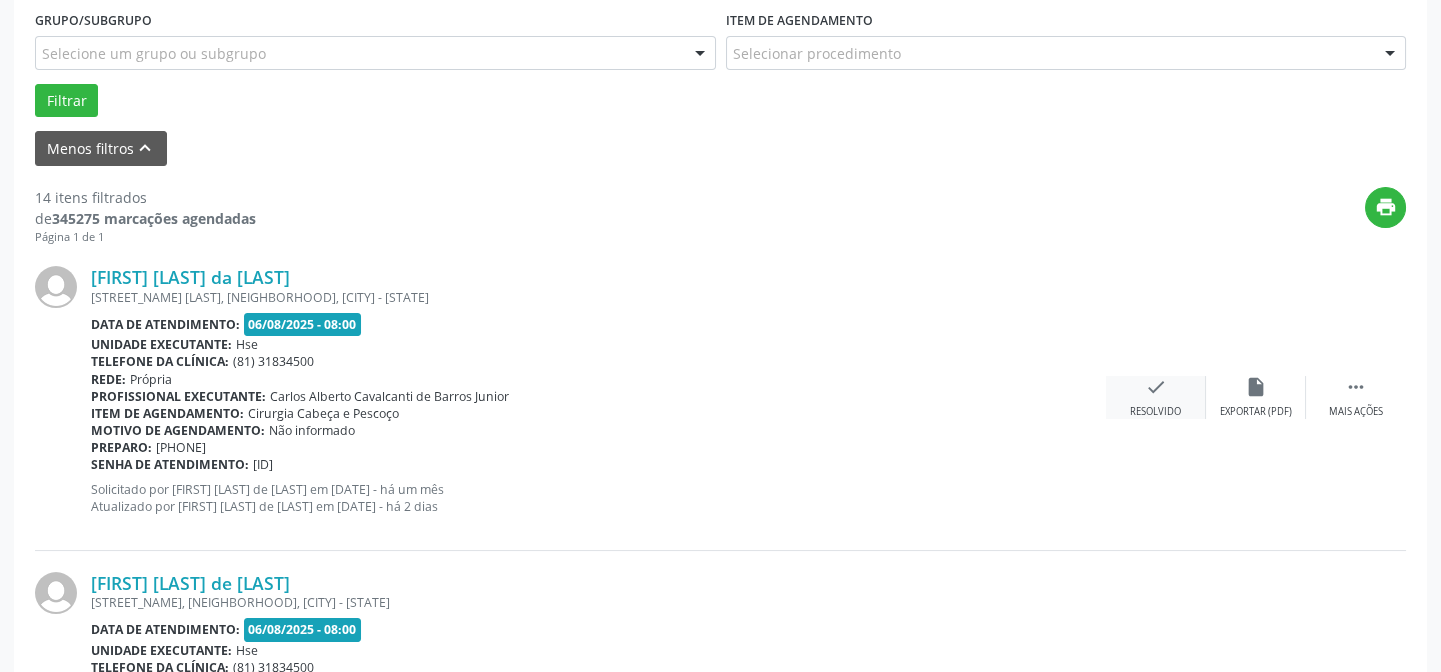 click on "check" at bounding box center (1156, 387) 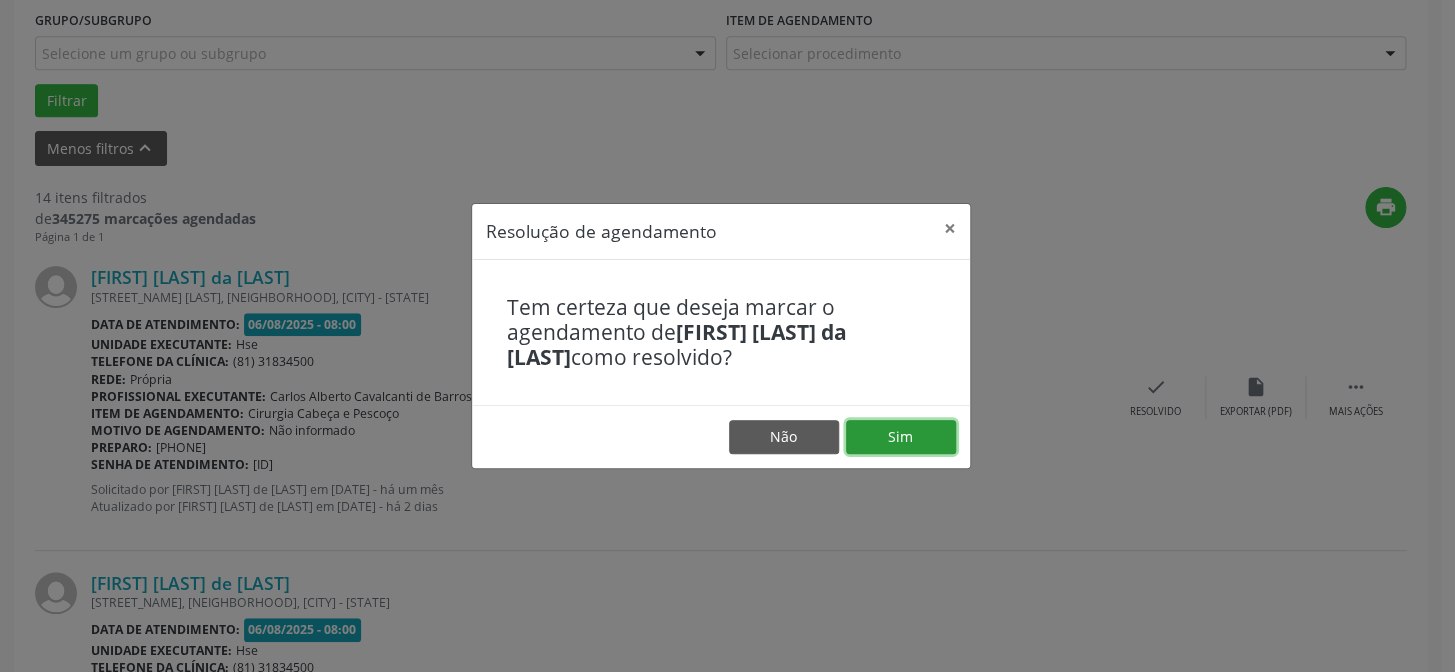 click on "Sim" at bounding box center [901, 437] 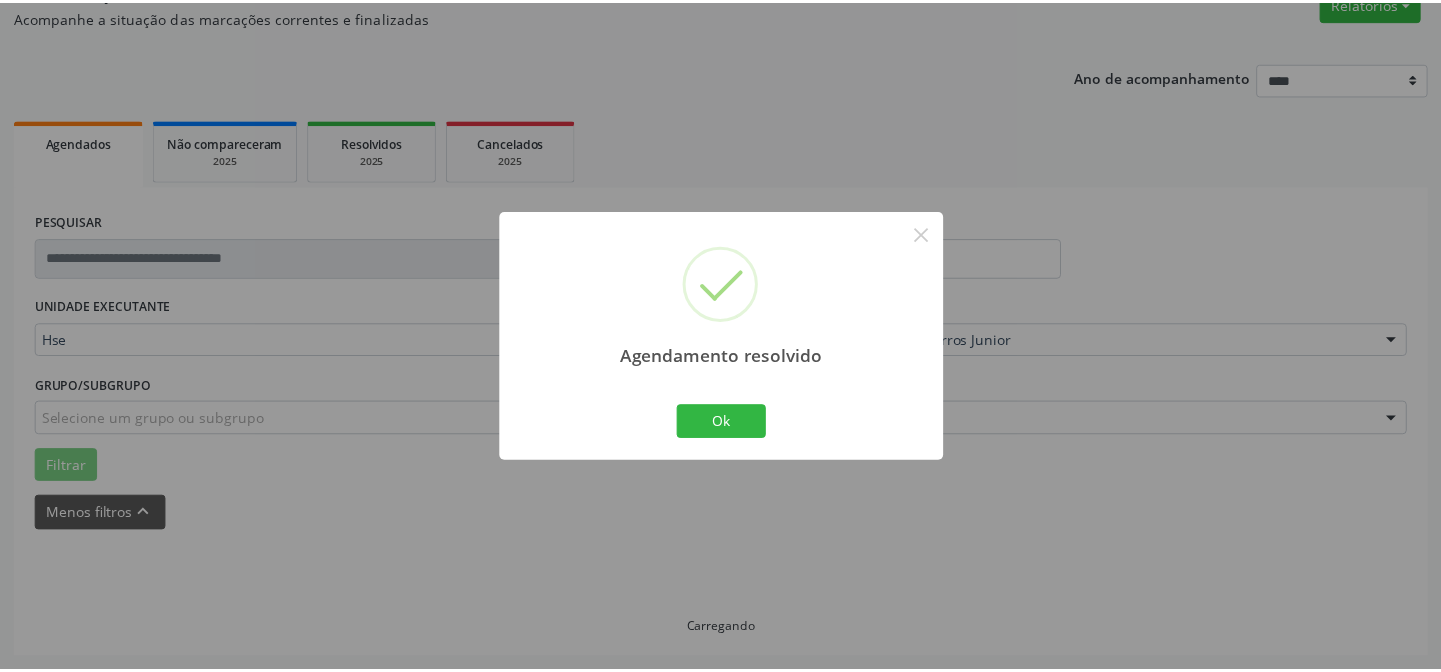 scroll, scrollTop: 179, scrollLeft: 0, axis: vertical 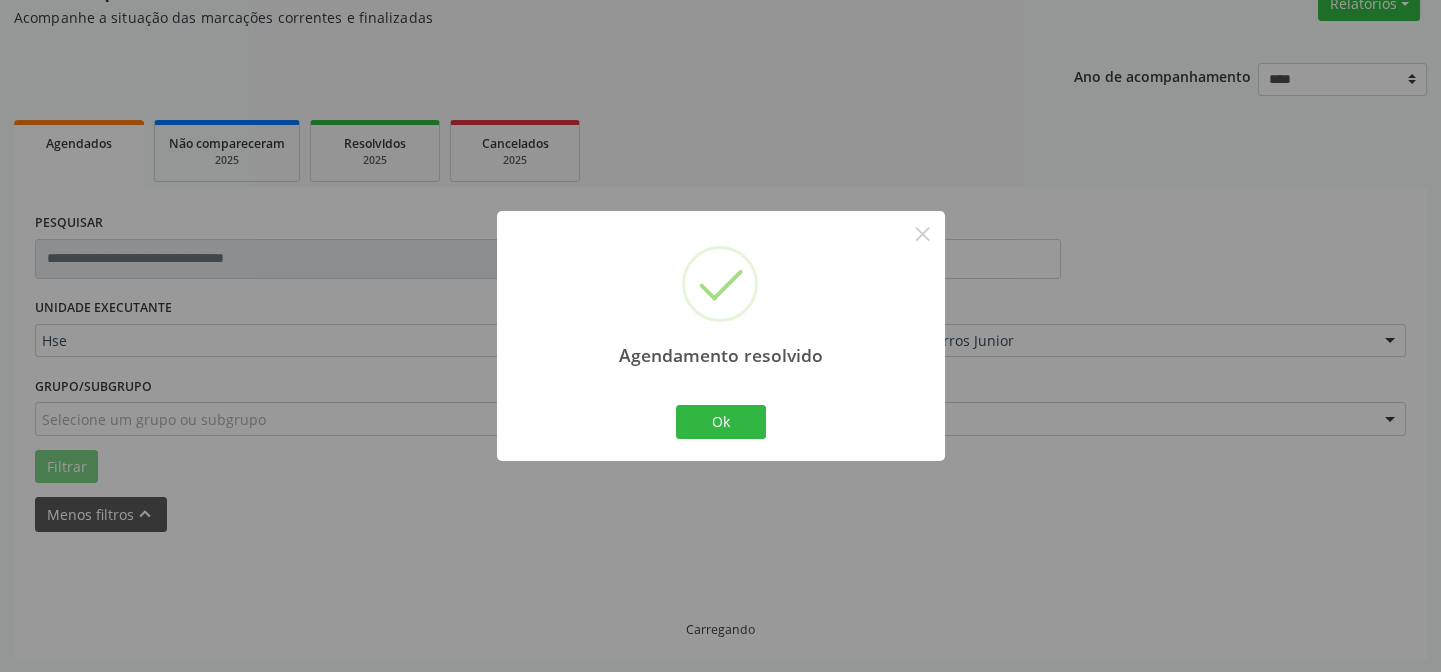 click on "Agendamento resolvido × Ok Cancel" at bounding box center (721, 335) 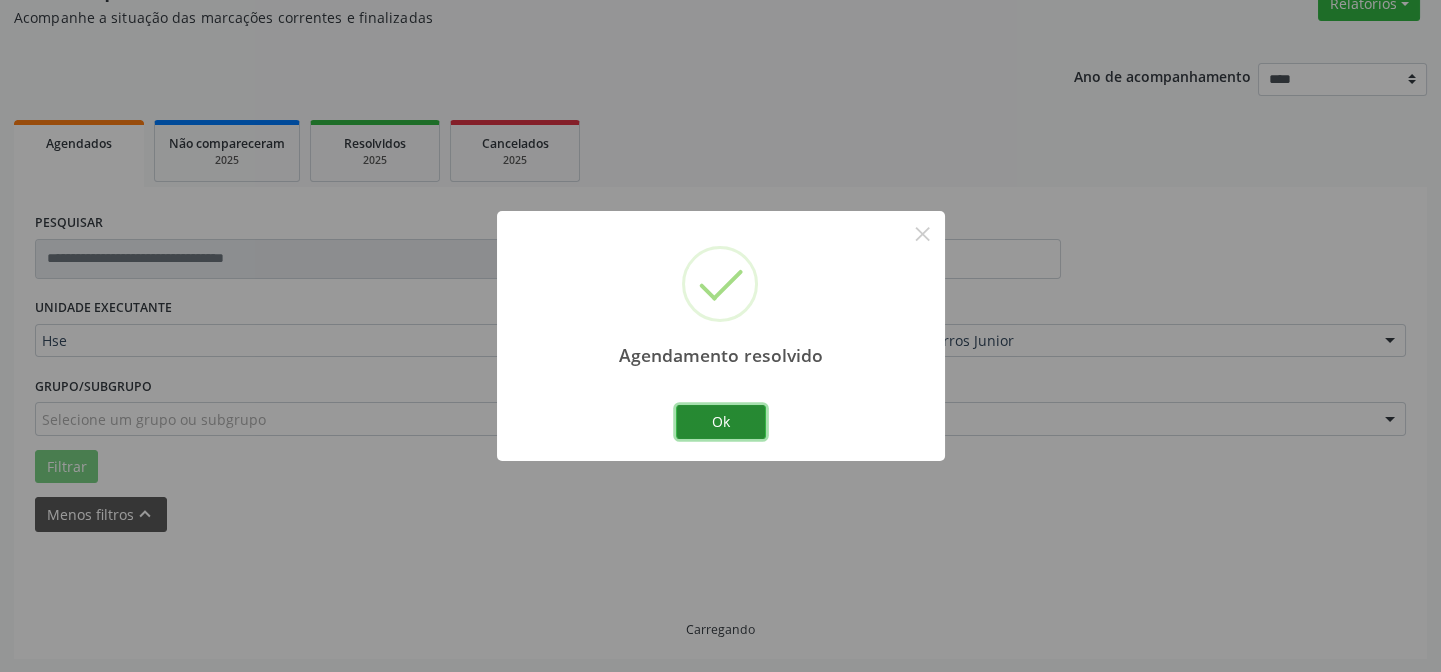 click on "Ok" at bounding box center [721, 422] 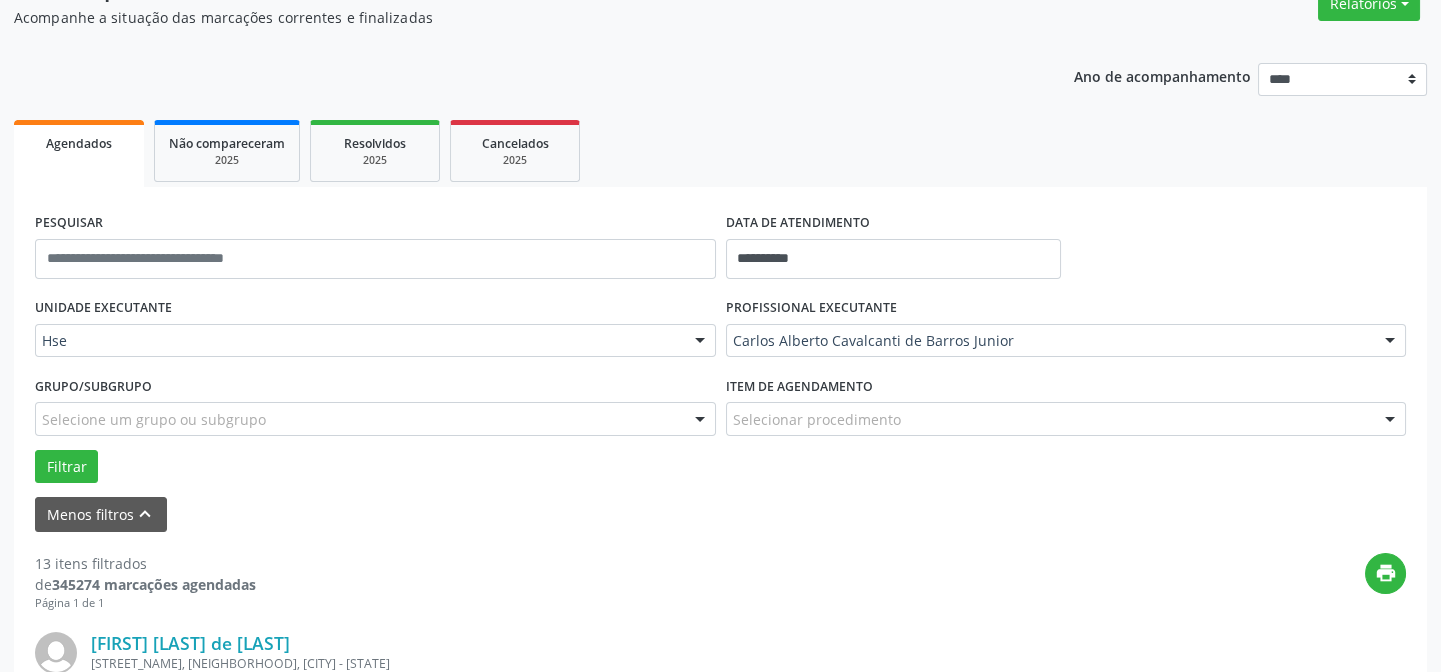 click on "Menos filtros
keyboard_arrow_up" at bounding box center [720, 514] 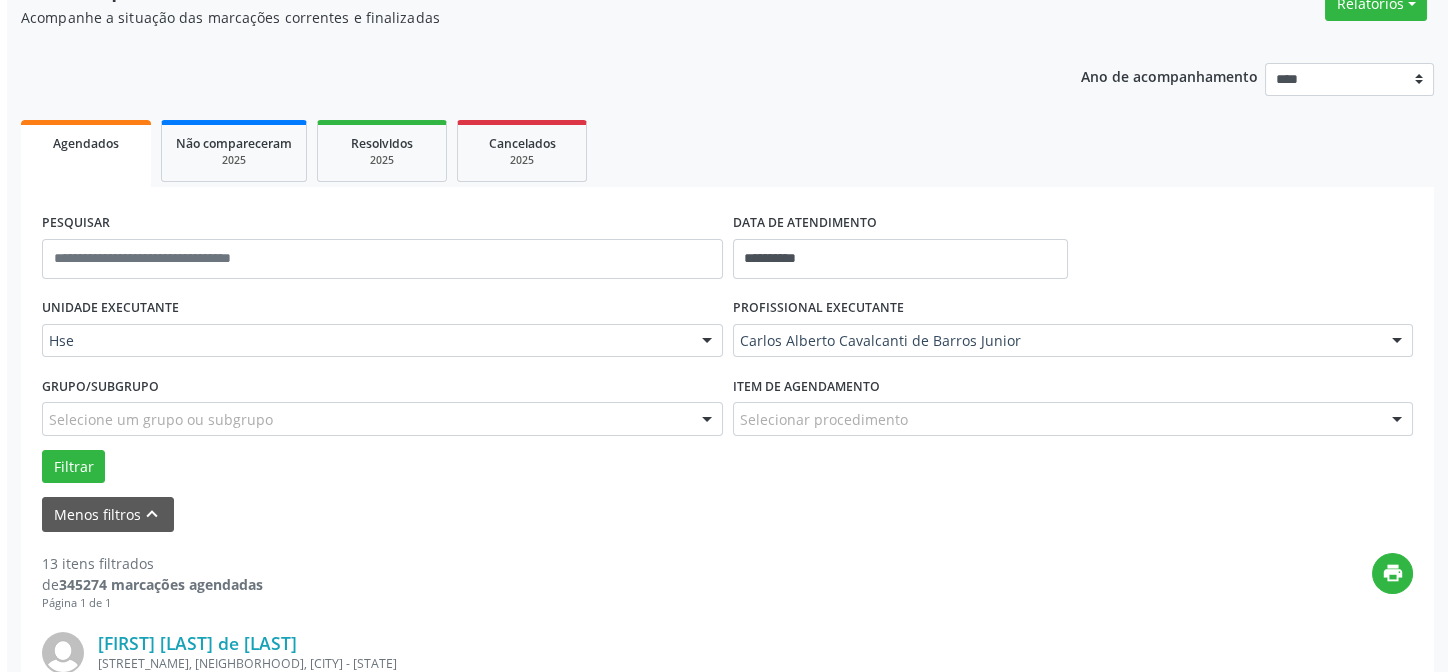 scroll, scrollTop: 451, scrollLeft: 0, axis: vertical 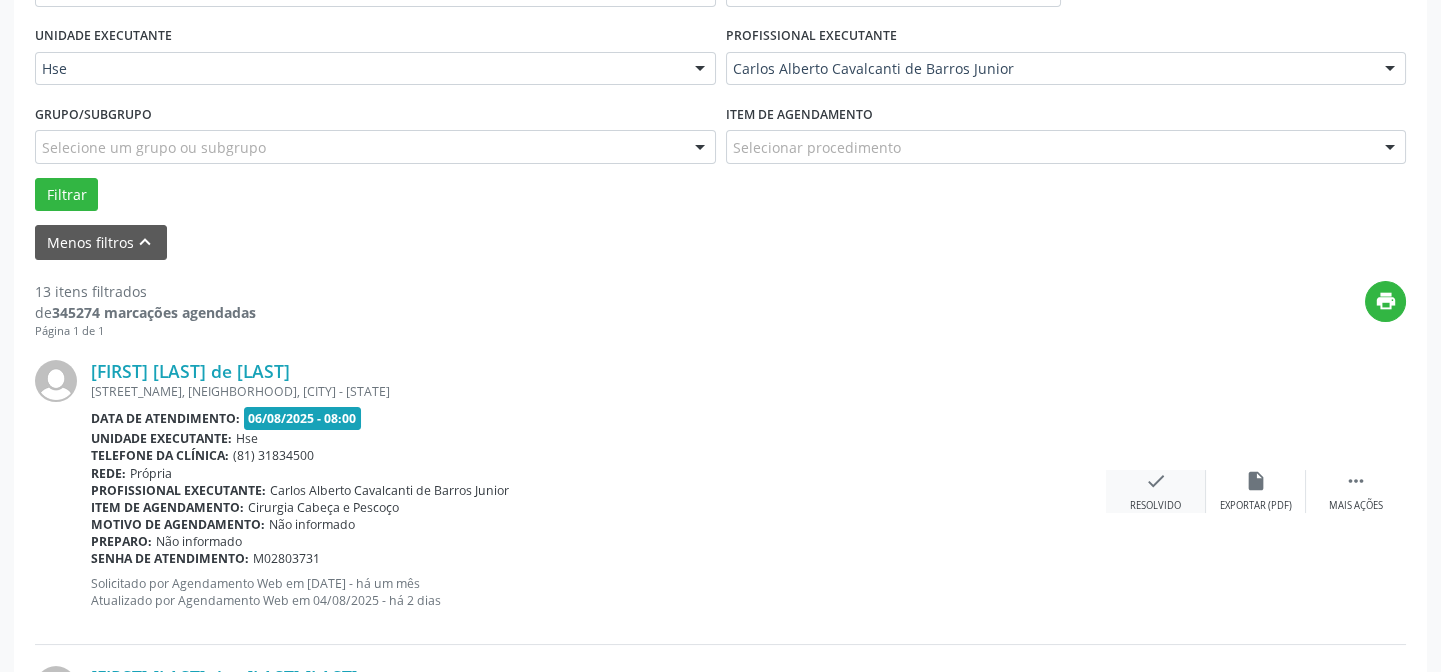 click on "check" at bounding box center (1156, 481) 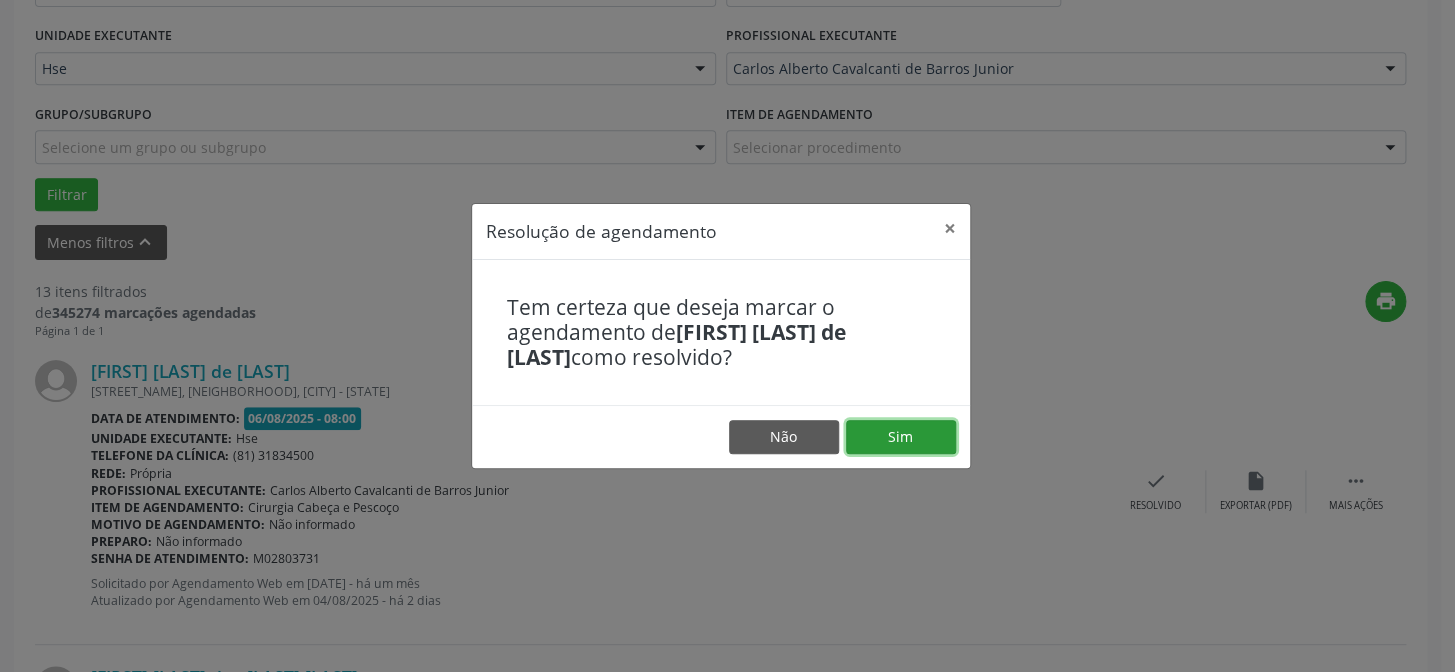 click on "Sim" at bounding box center [901, 437] 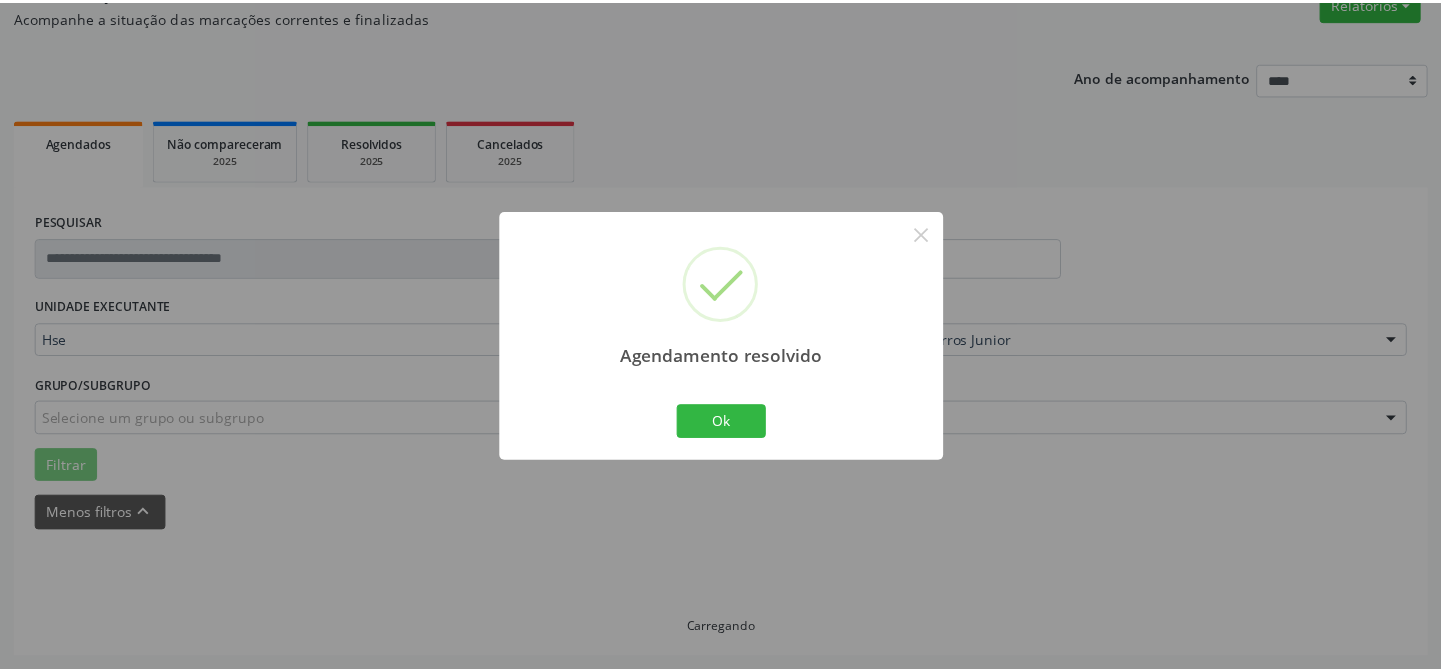 scroll, scrollTop: 179, scrollLeft: 0, axis: vertical 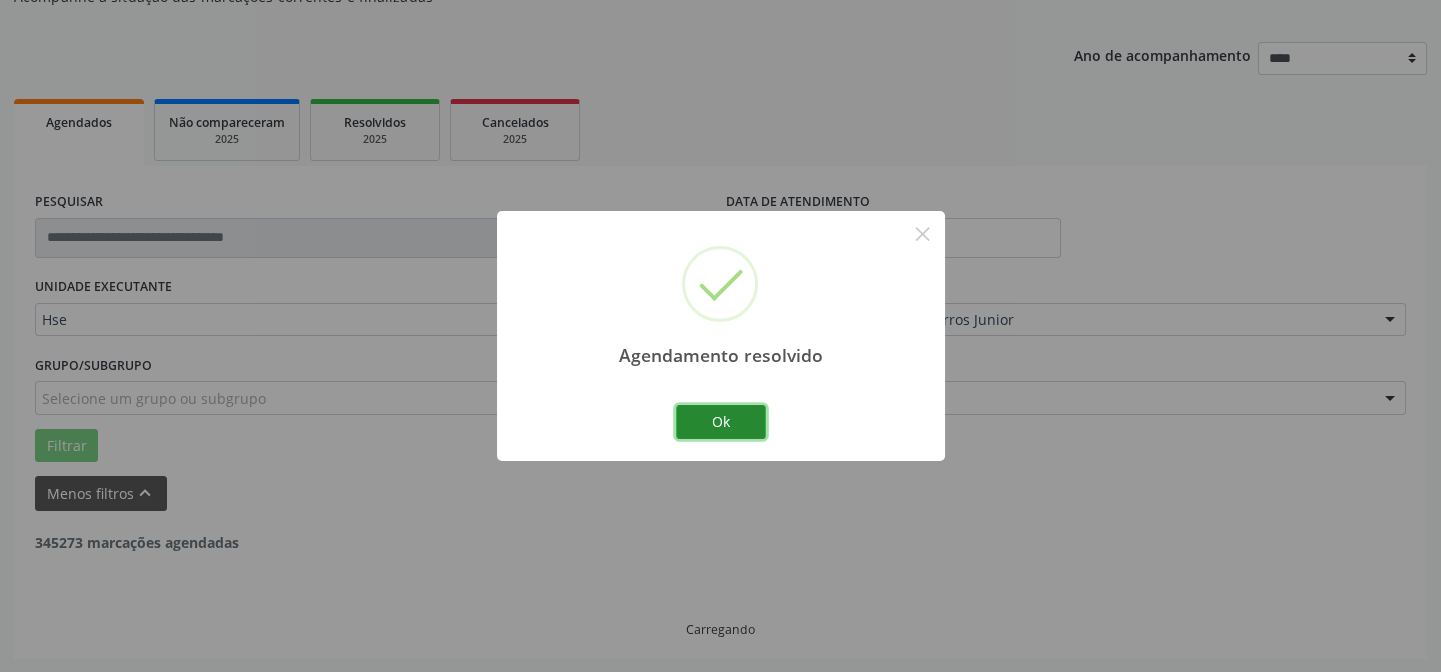 click on "Ok" at bounding box center [721, 422] 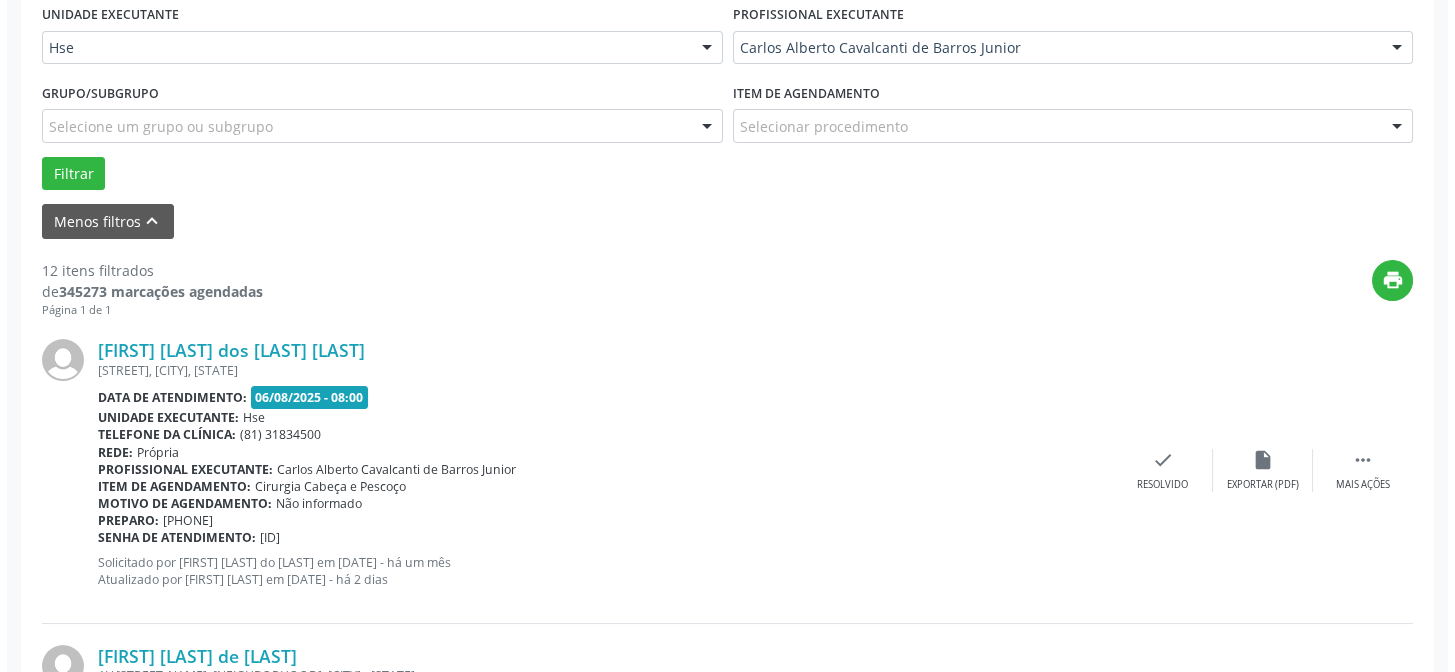 scroll, scrollTop: 563, scrollLeft: 0, axis: vertical 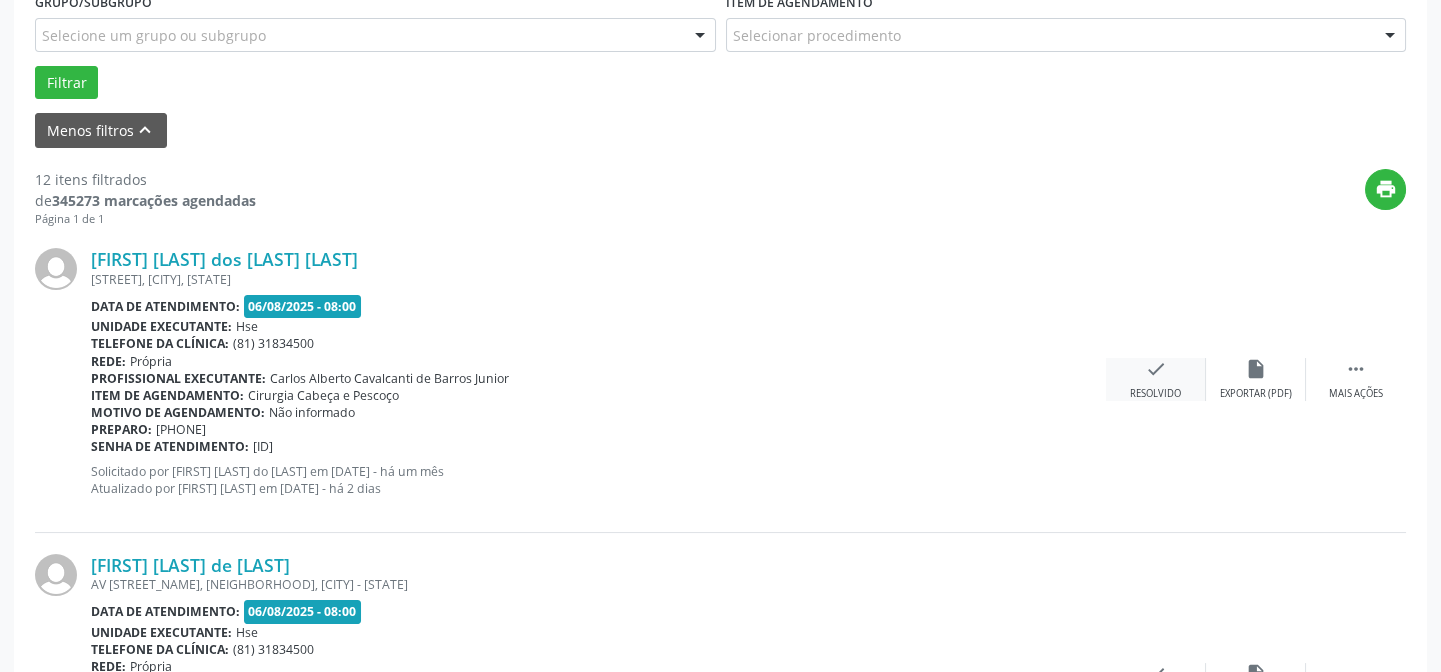click on "check" at bounding box center (1156, 369) 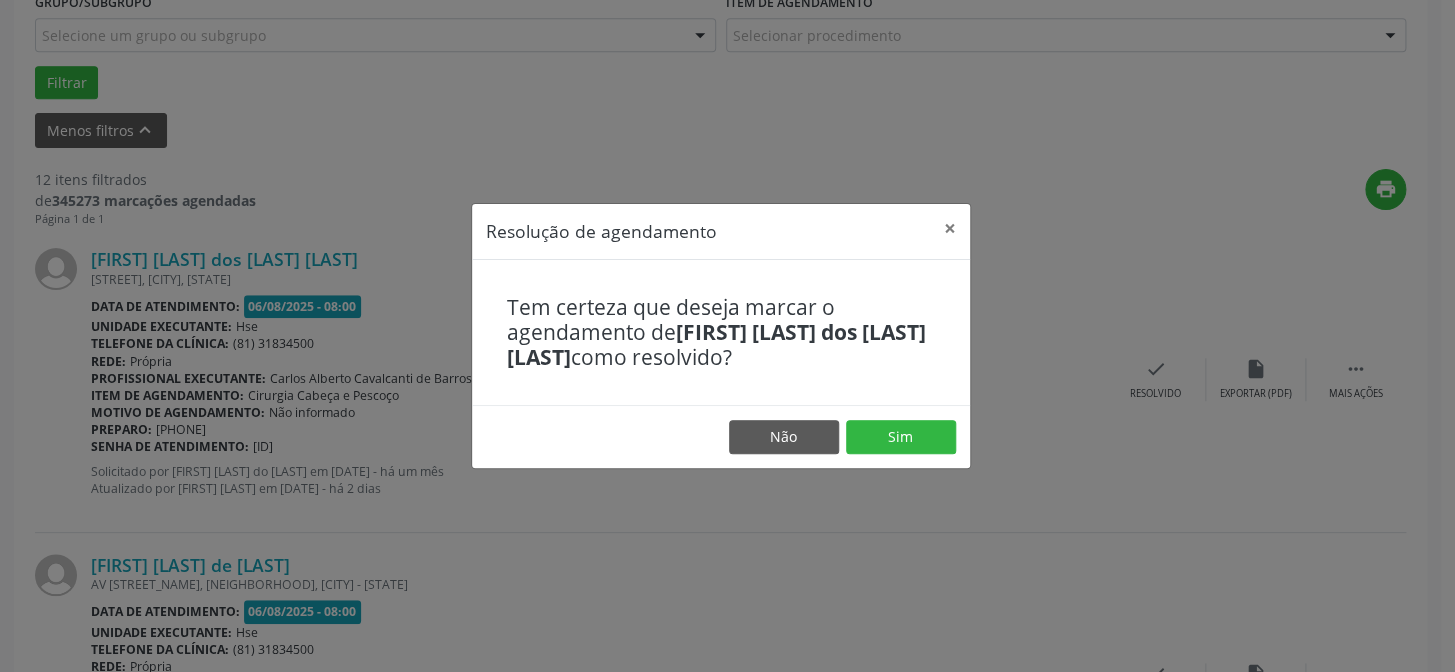 click on "Não Sim" at bounding box center [721, 436] 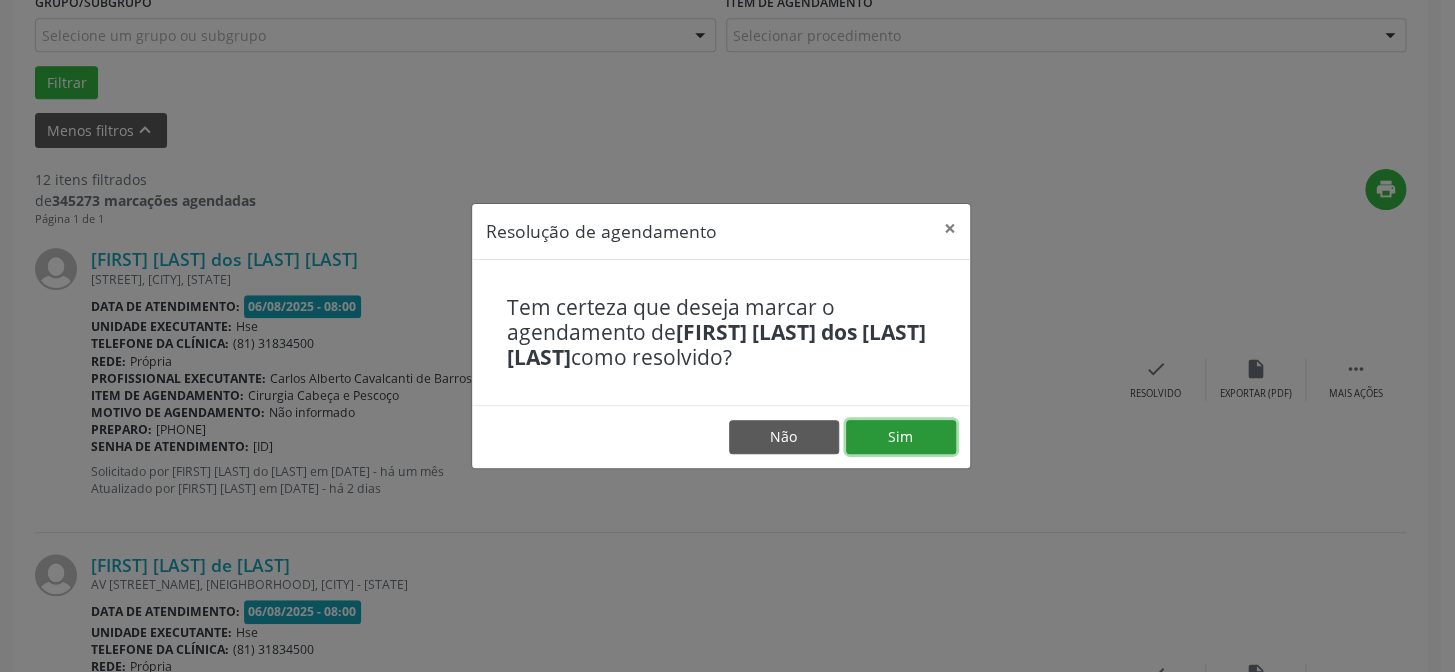 click on "Sim" at bounding box center [901, 437] 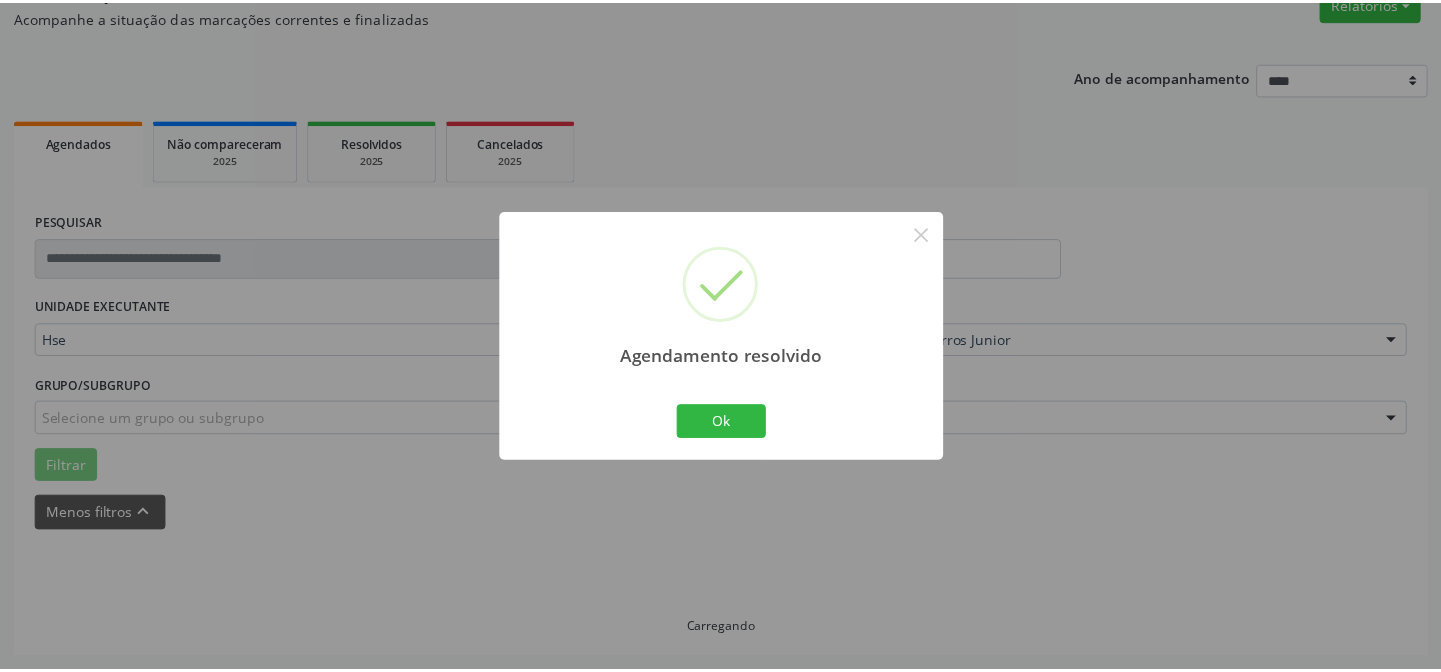 scroll, scrollTop: 179, scrollLeft: 0, axis: vertical 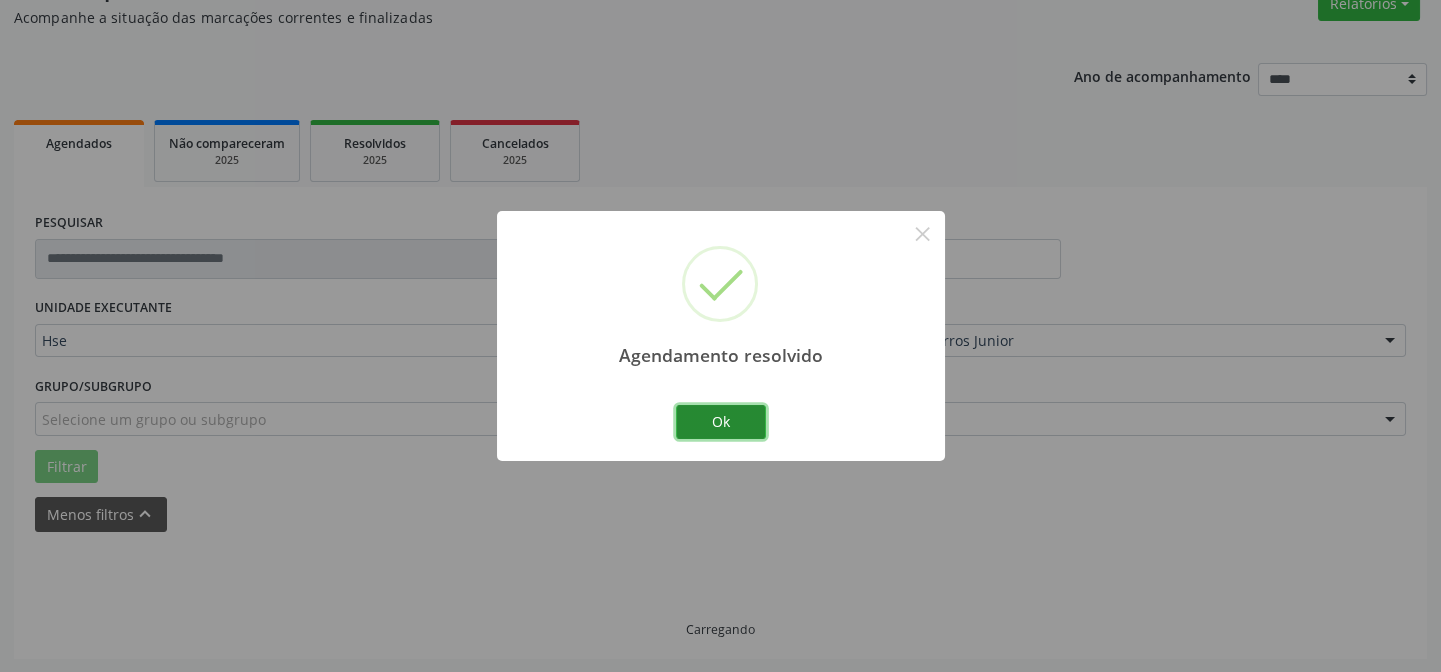 click on "Ok" at bounding box center [721, 422] 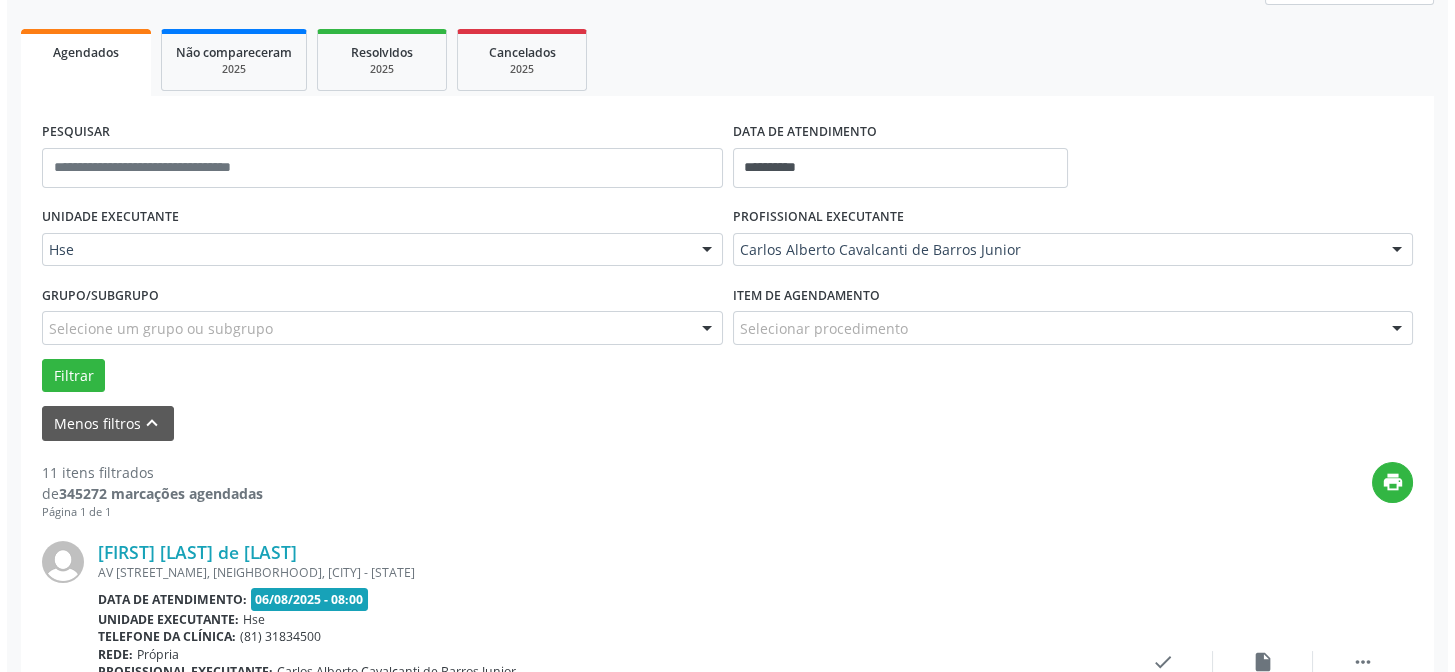 scroll, scrollTop: 451, scrollLeft: 0, axis: vertical 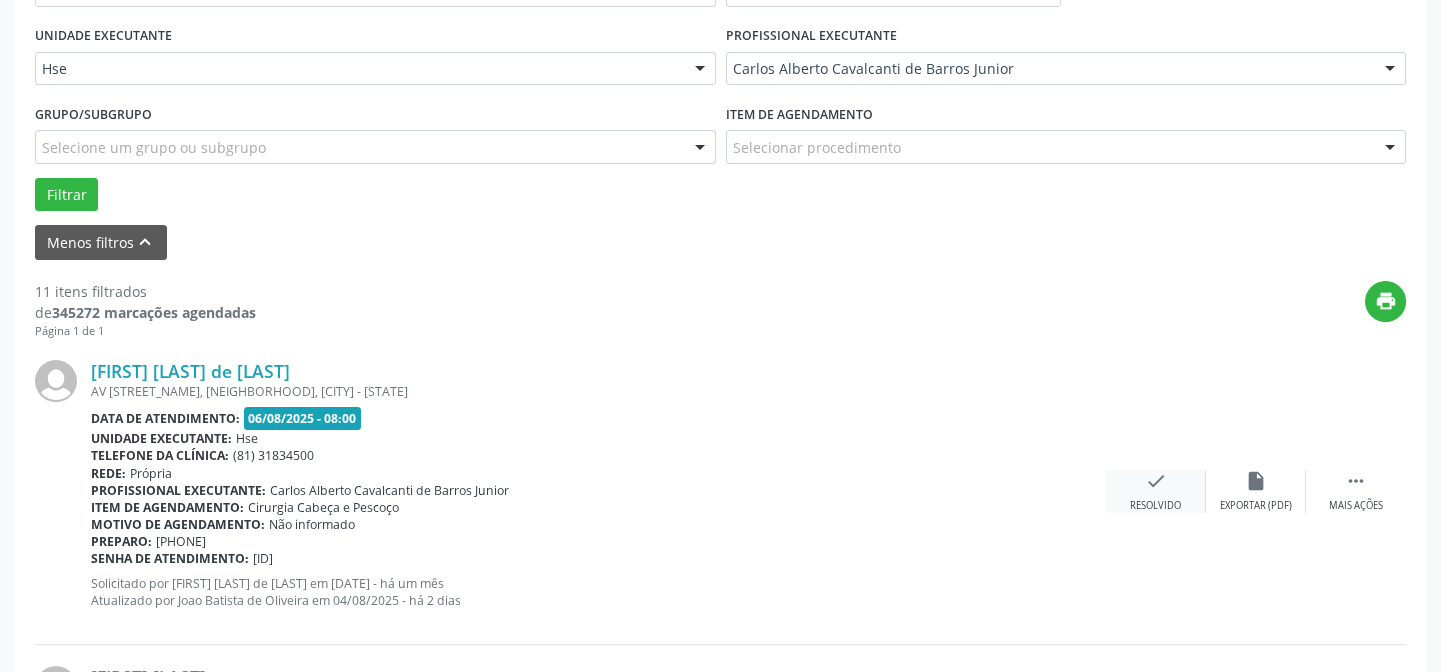 click on "check" at bounding box center [1156, 481] 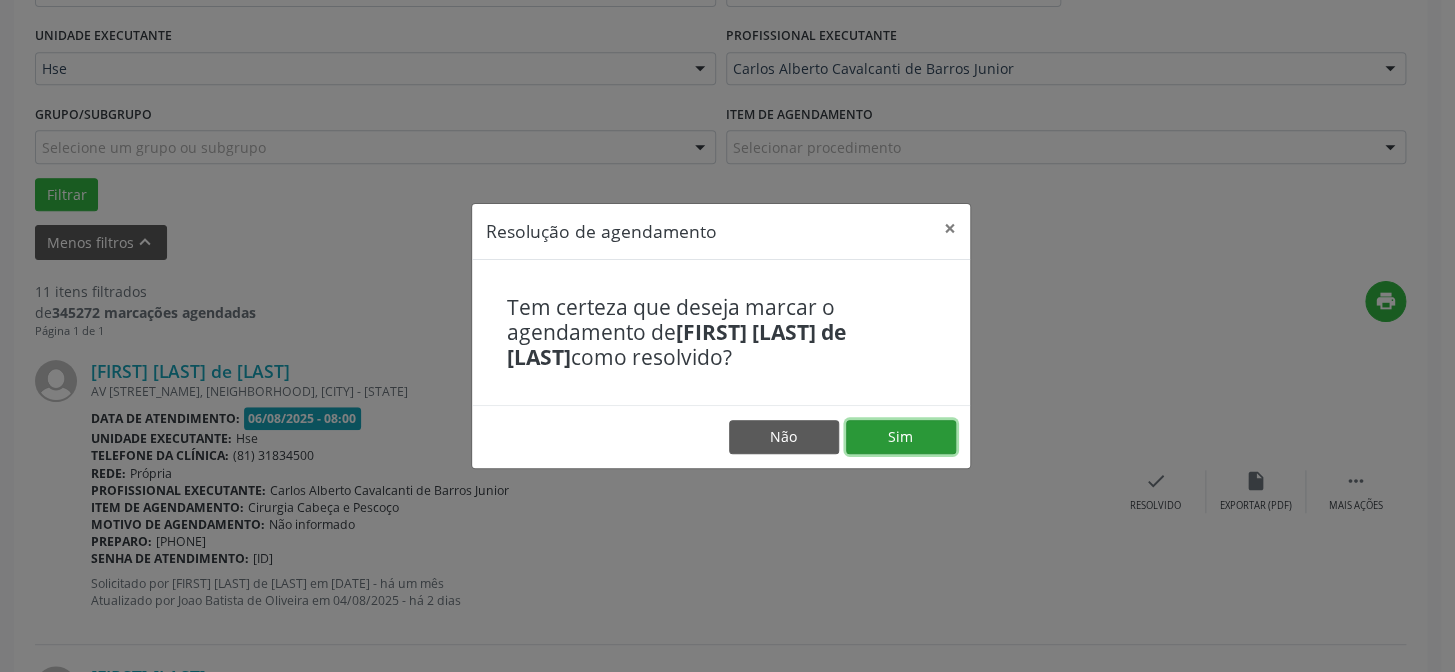 click on "Sim" at bounding box center [901, 437] 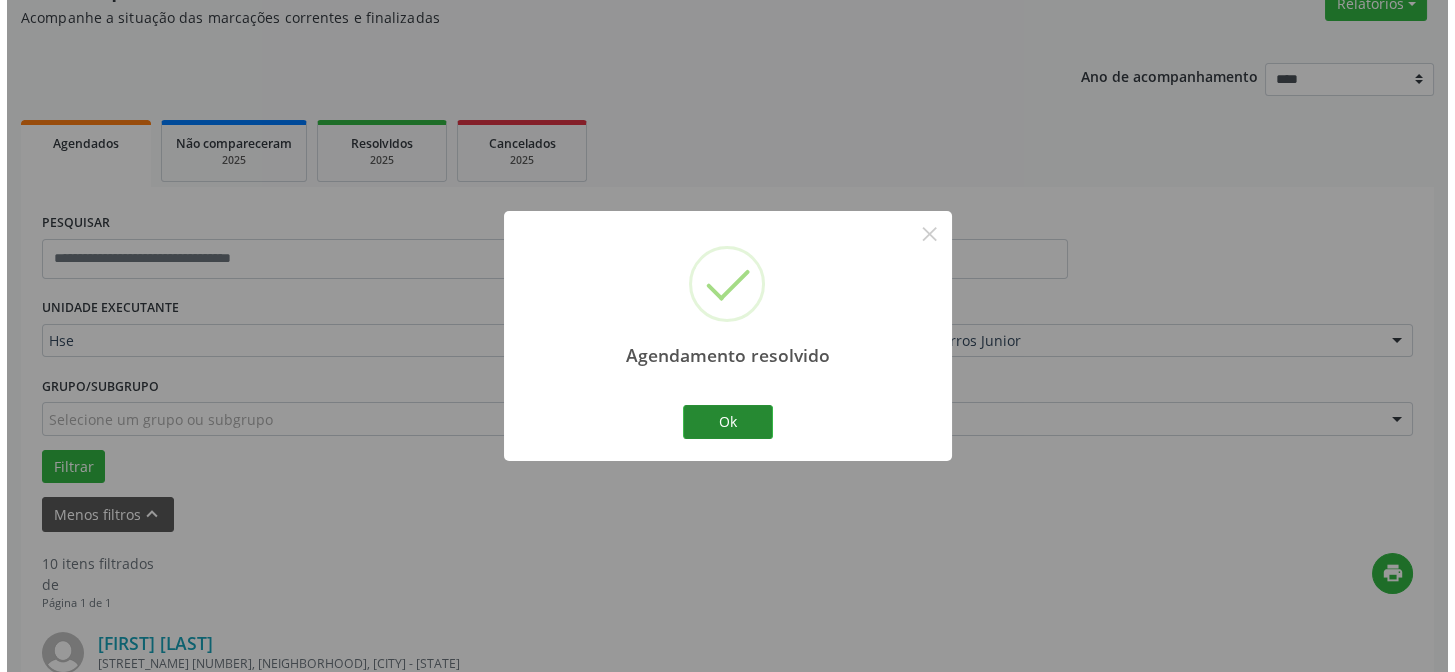 scroll, scrollTop: 451, scrollLeft: 0, axis: vertical 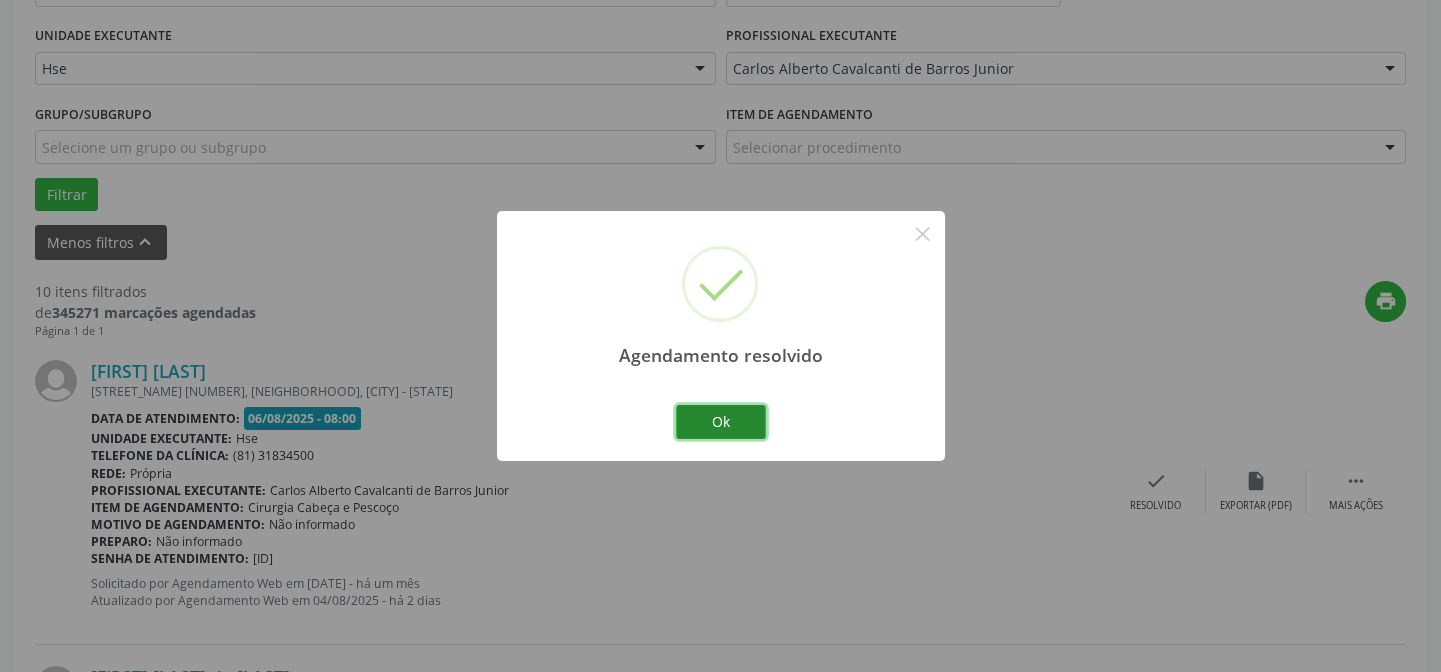 click on "Ok" at bounding box center (721, 422) 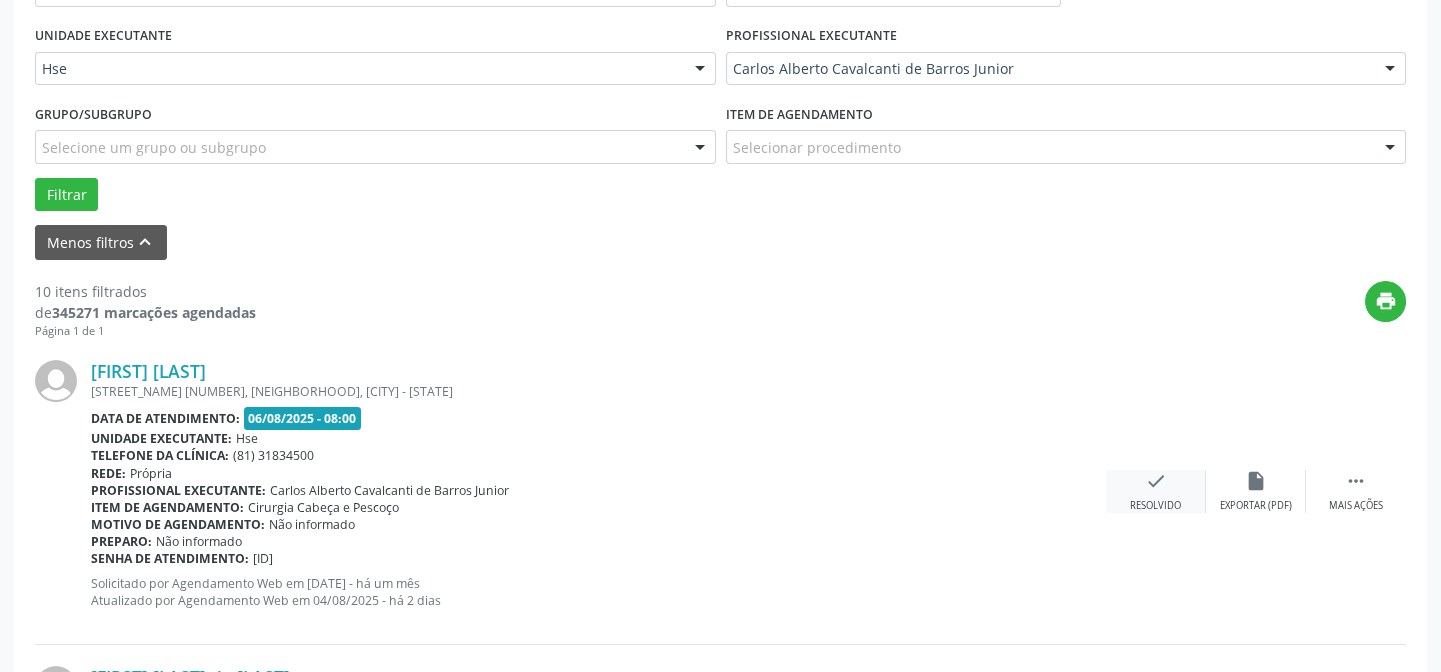 click on "check" at bounding box center [1156, 481] 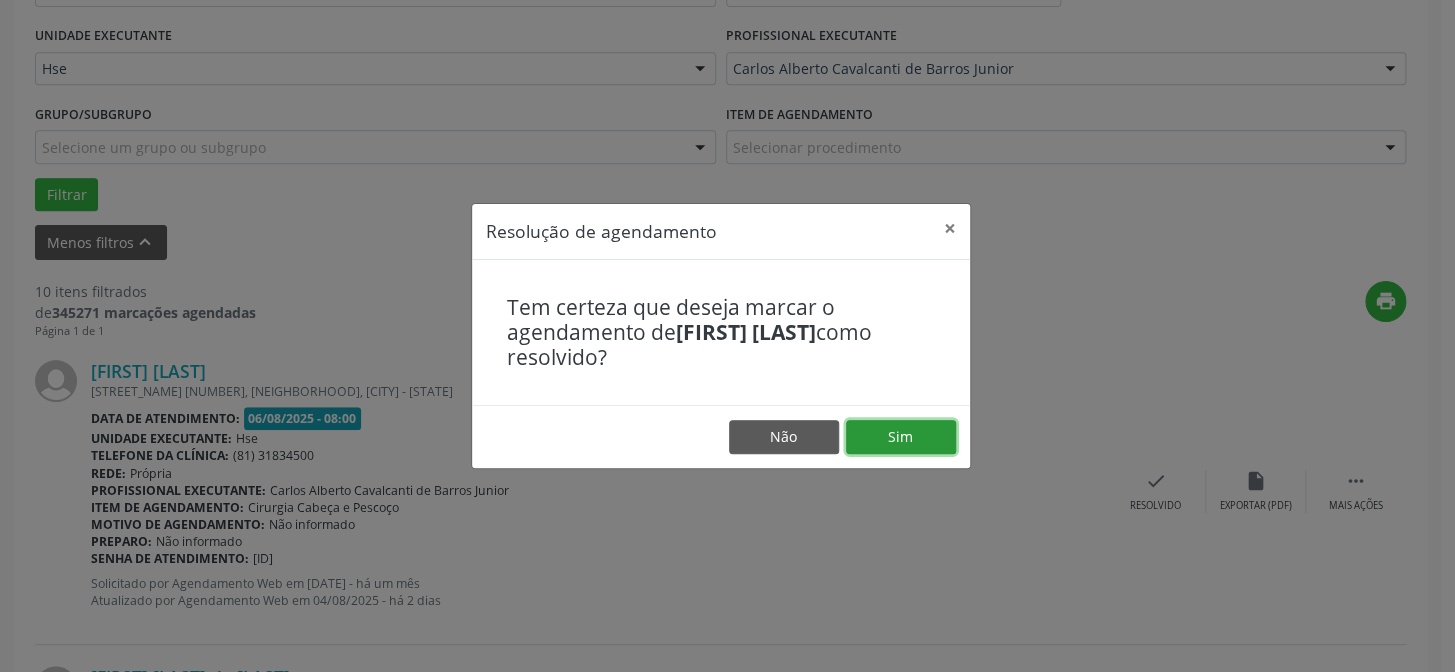 click on "Sim" at bounding box center [901, 437] 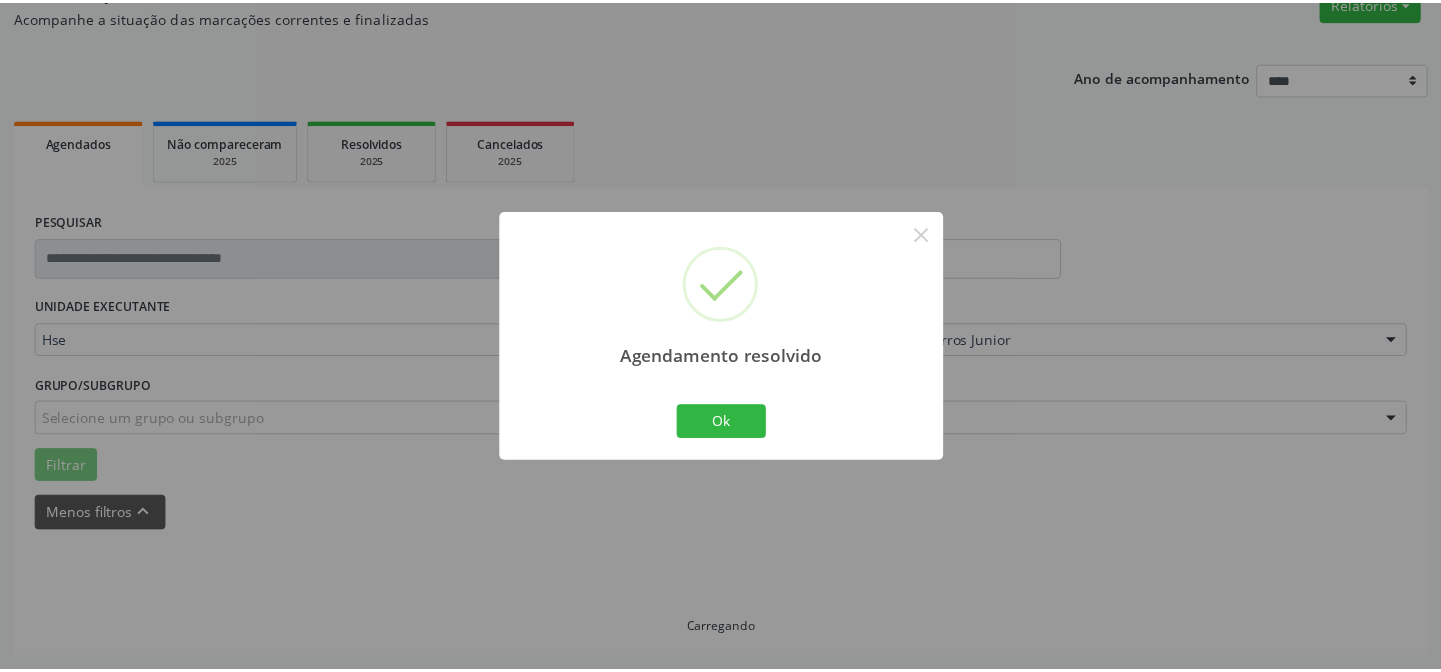 scroll, scrollTop: 179, scrollLeft: 0, axis: vertical 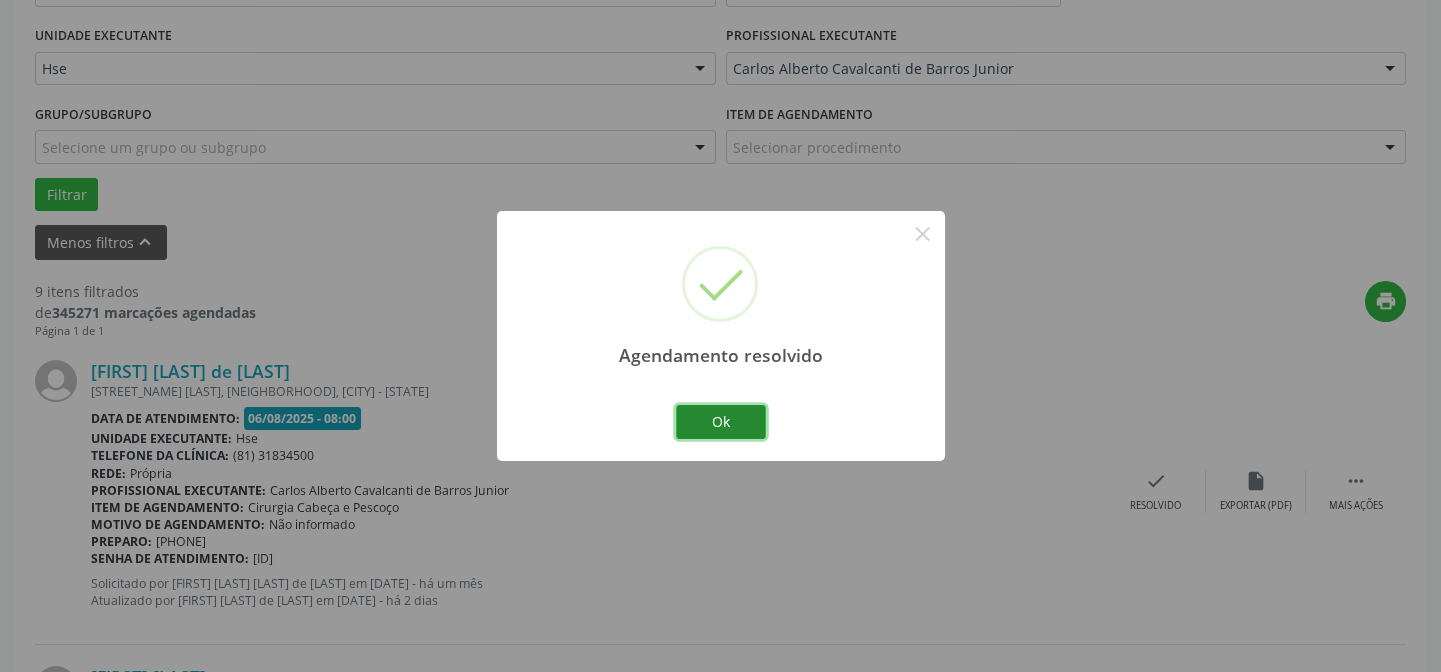 click on "Ok" at bounding box center (721, 422) 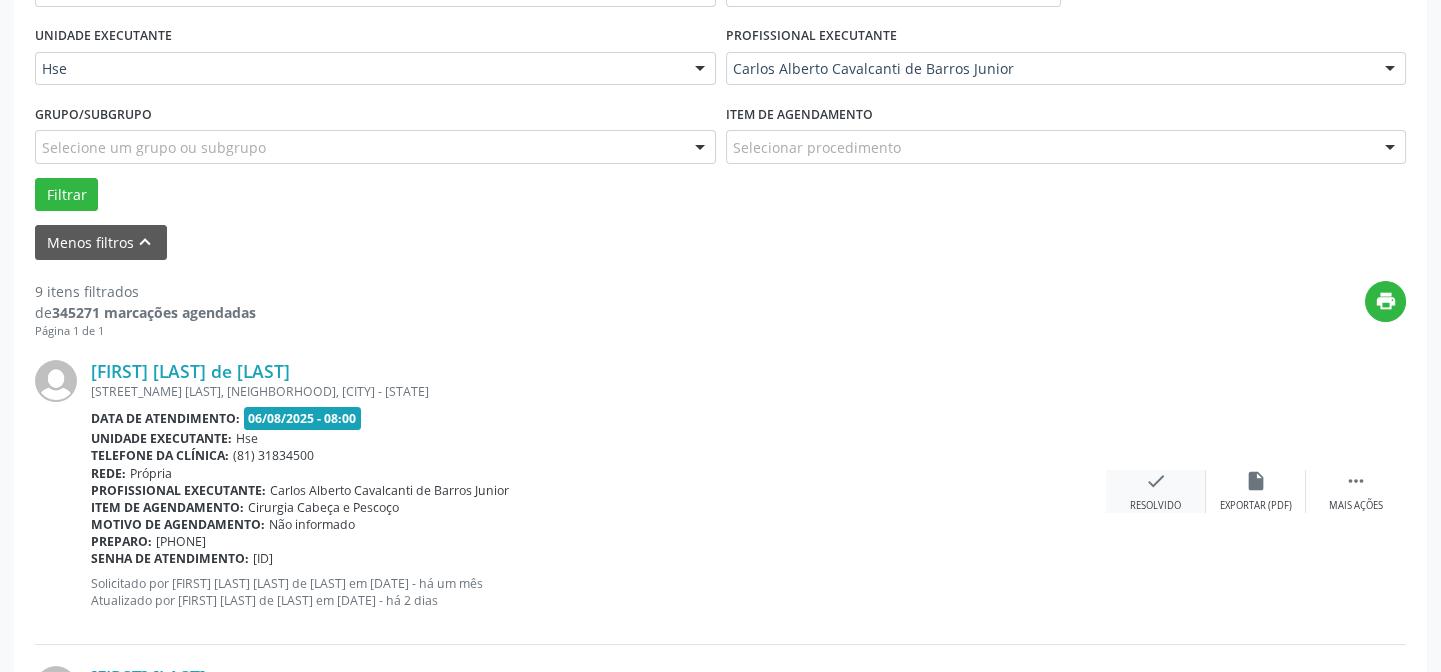 click on "check" at bounding box center (1156, 481) 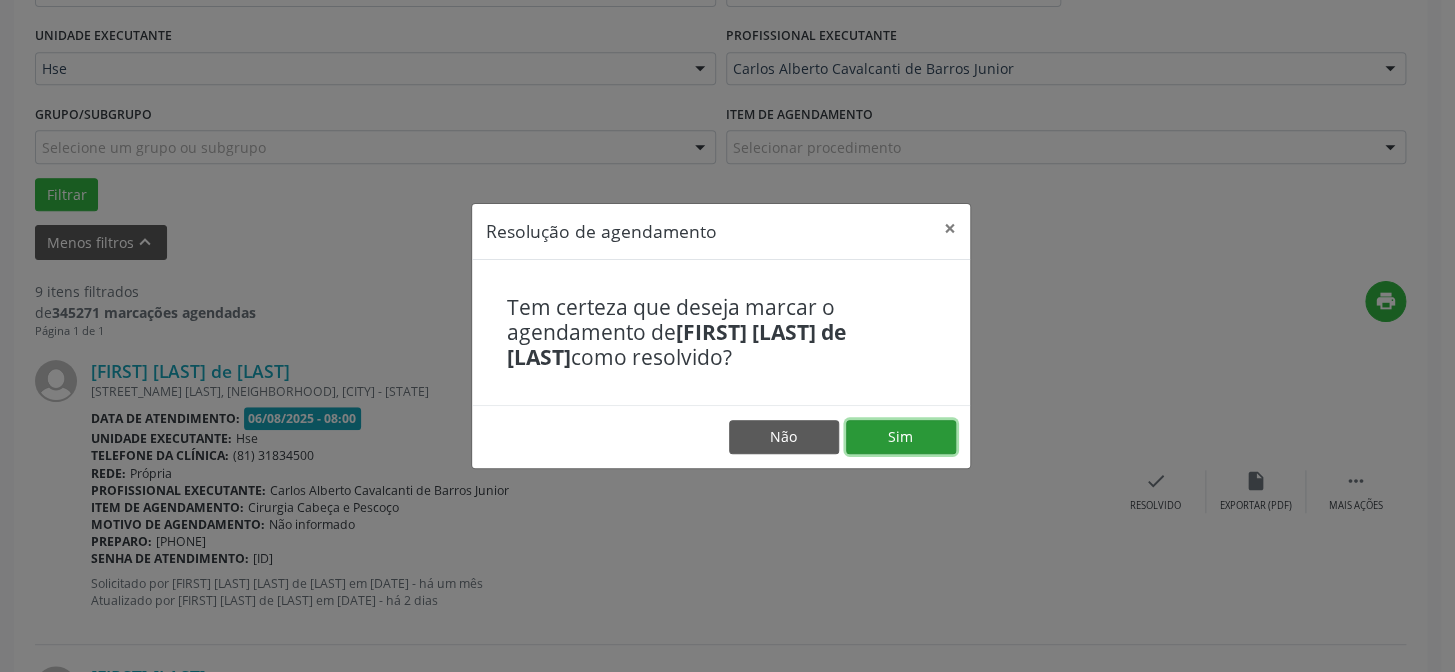 click on "Sim" at bounding box center (901, 437) 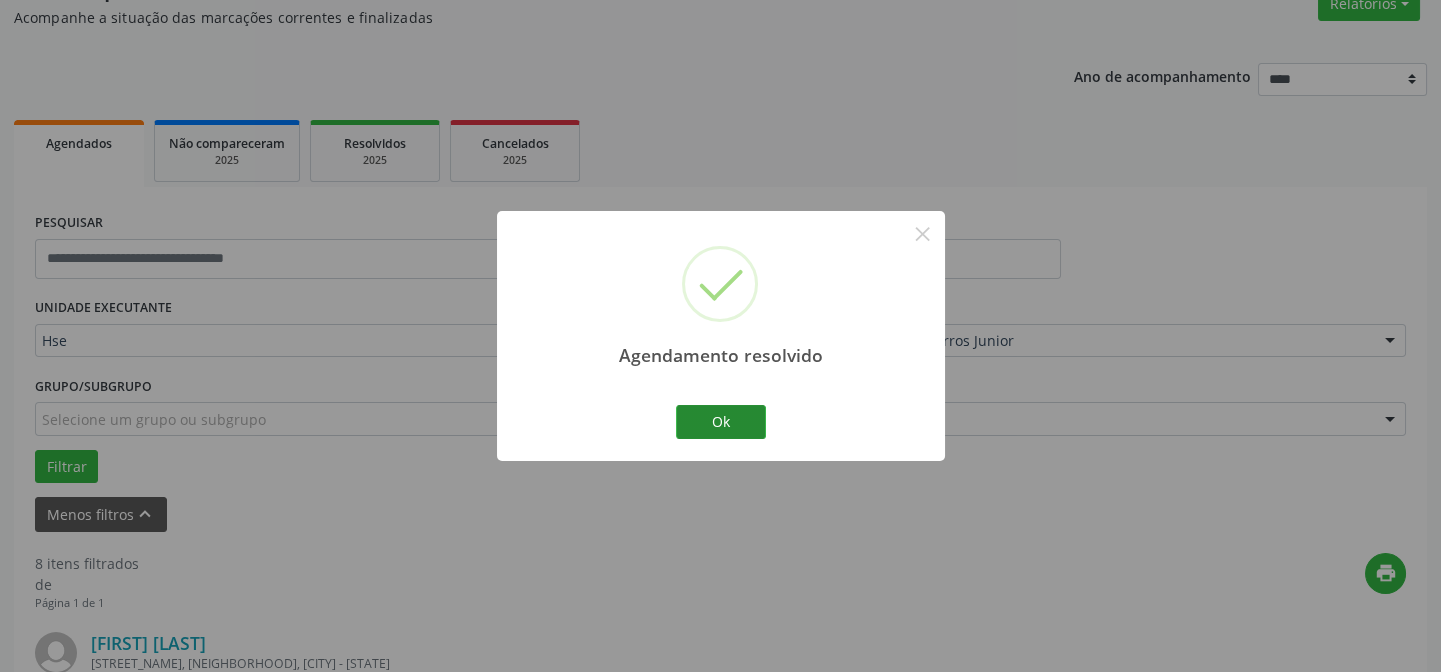 scroll, scrollTop: 451, scrollLeft: 0, axis: vertical 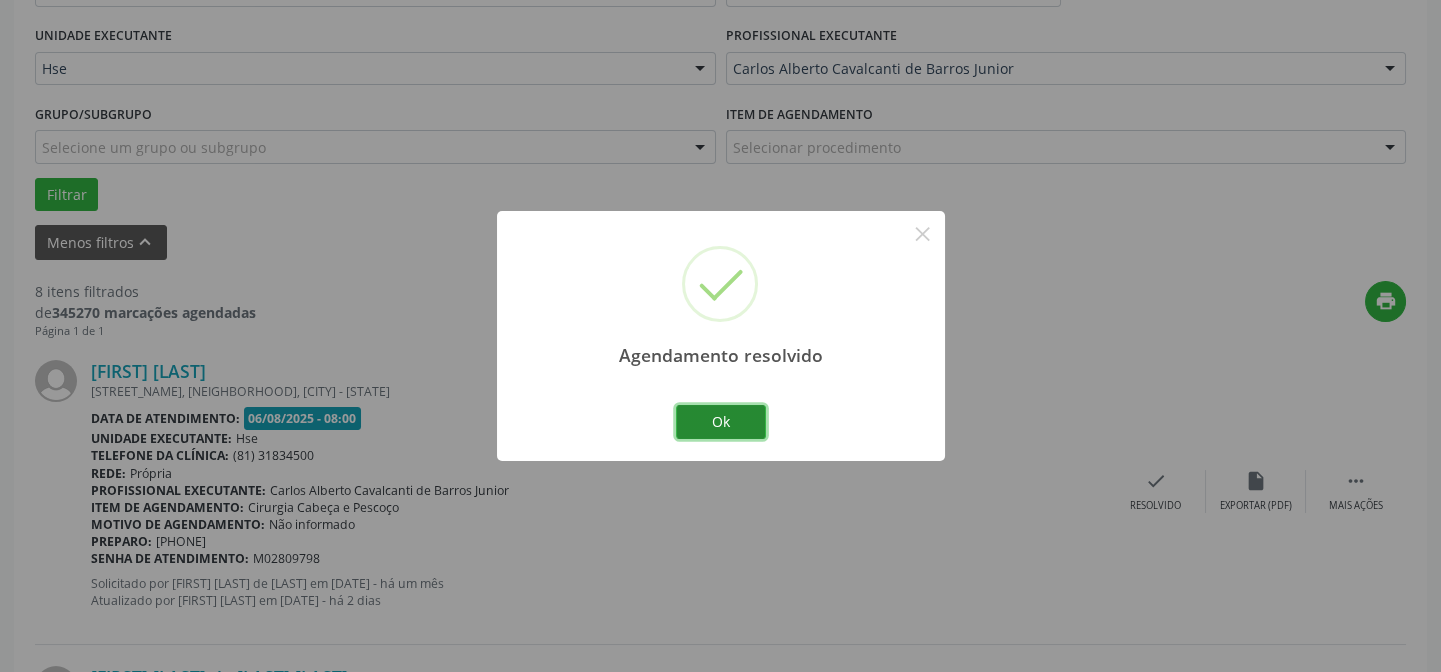 click on "Ok" at bounding box center [721, 422] 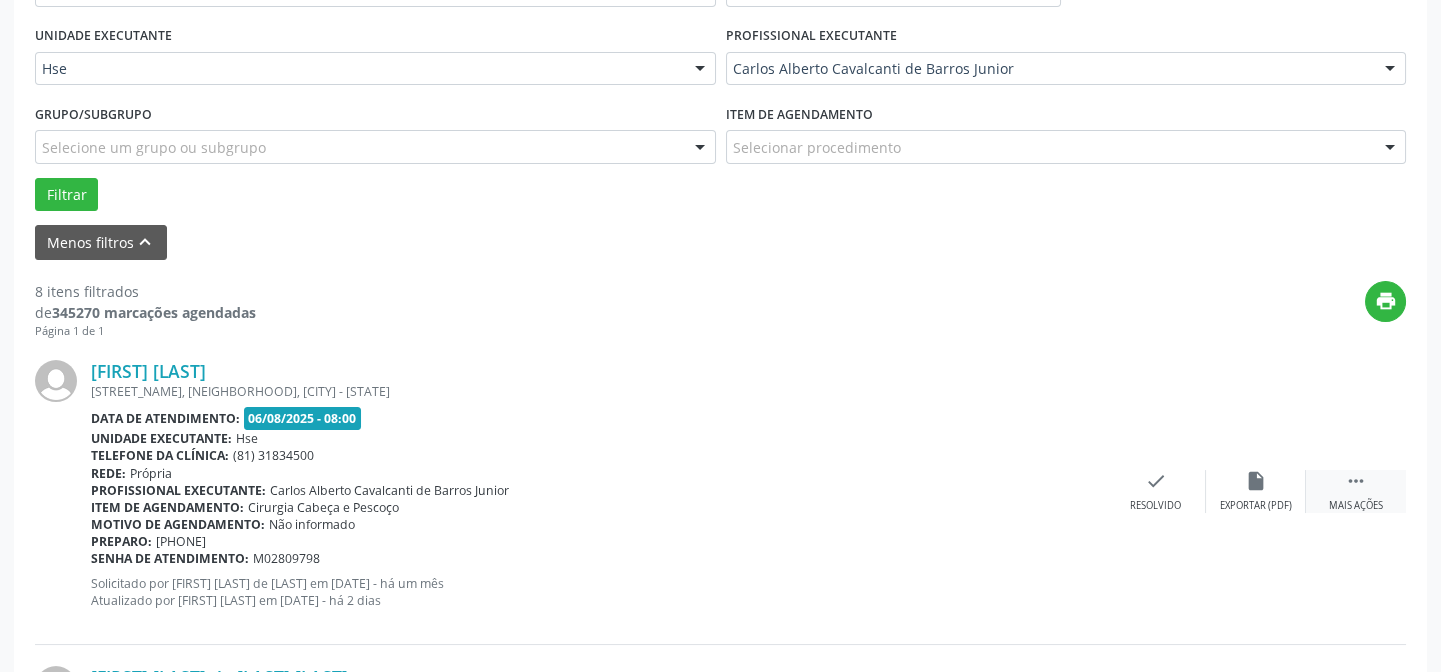 click on "" at bounding box center (1356, 481) 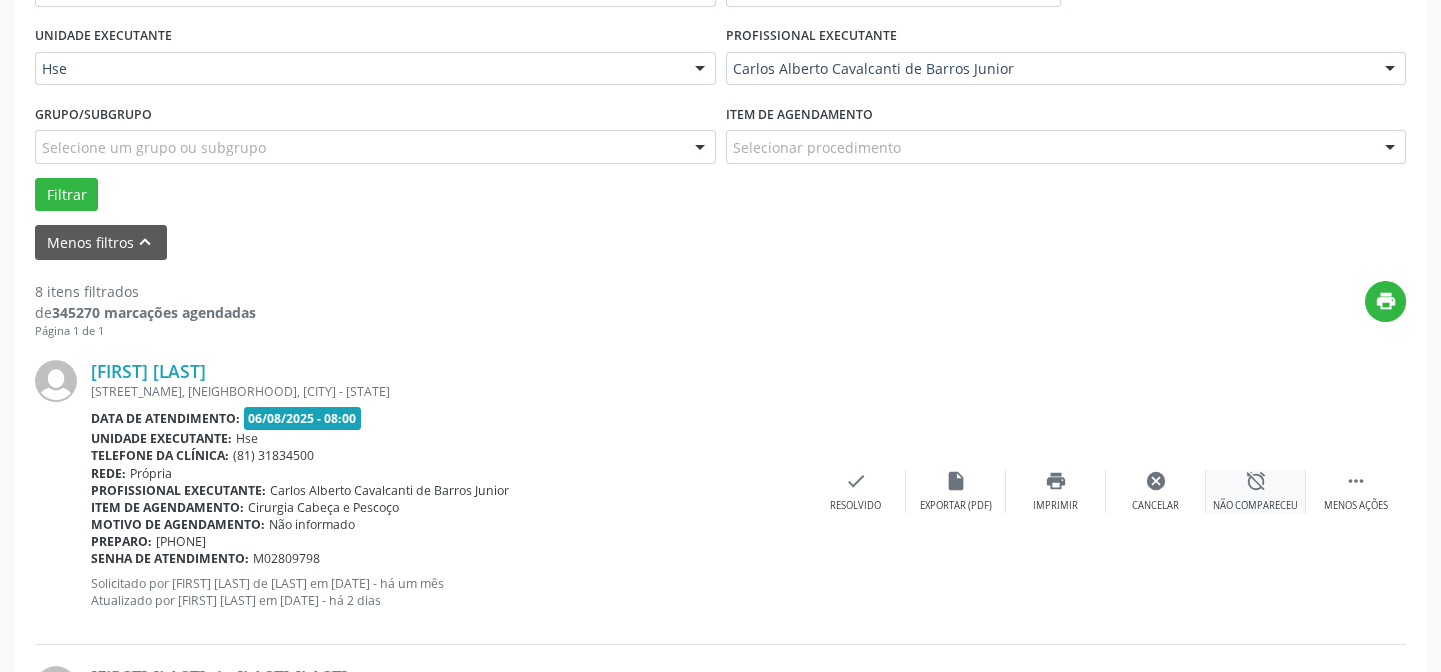click on "alarm_off
Não compareceu" at bounding box center [1256, 491] 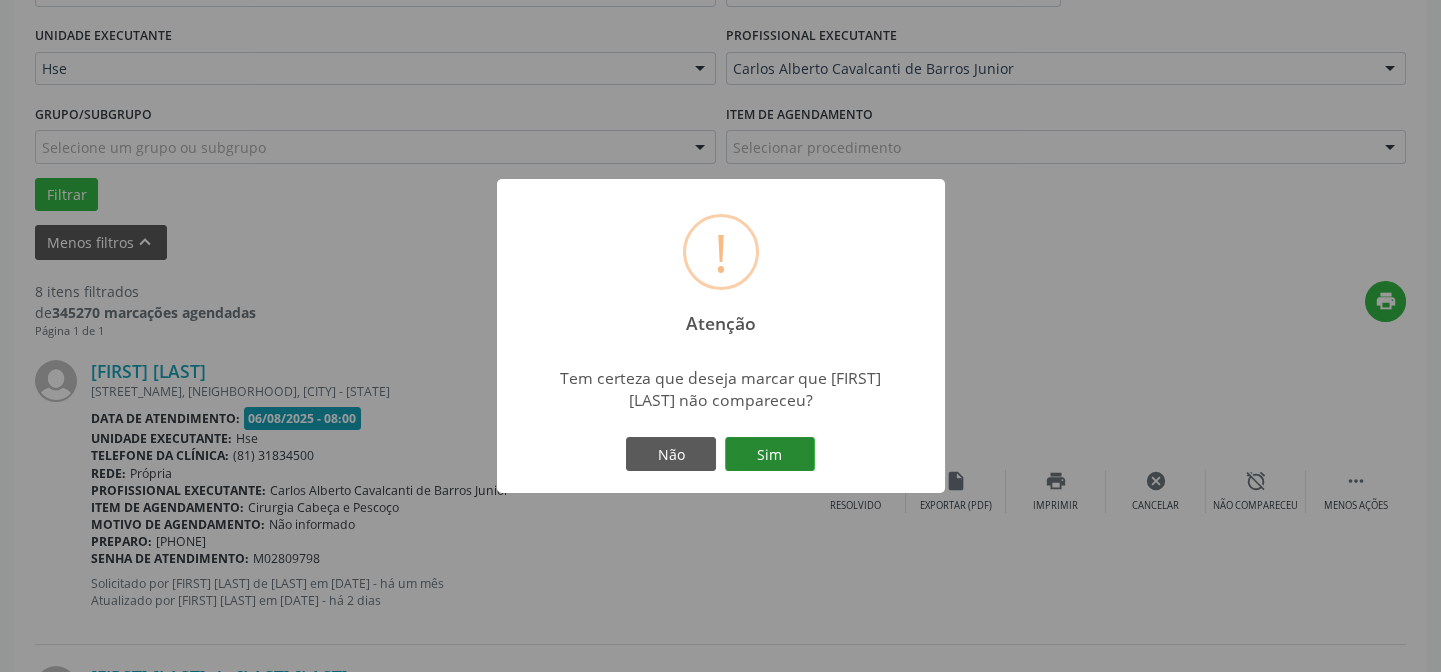 click on "Sim" at bounding box center (770, 454) 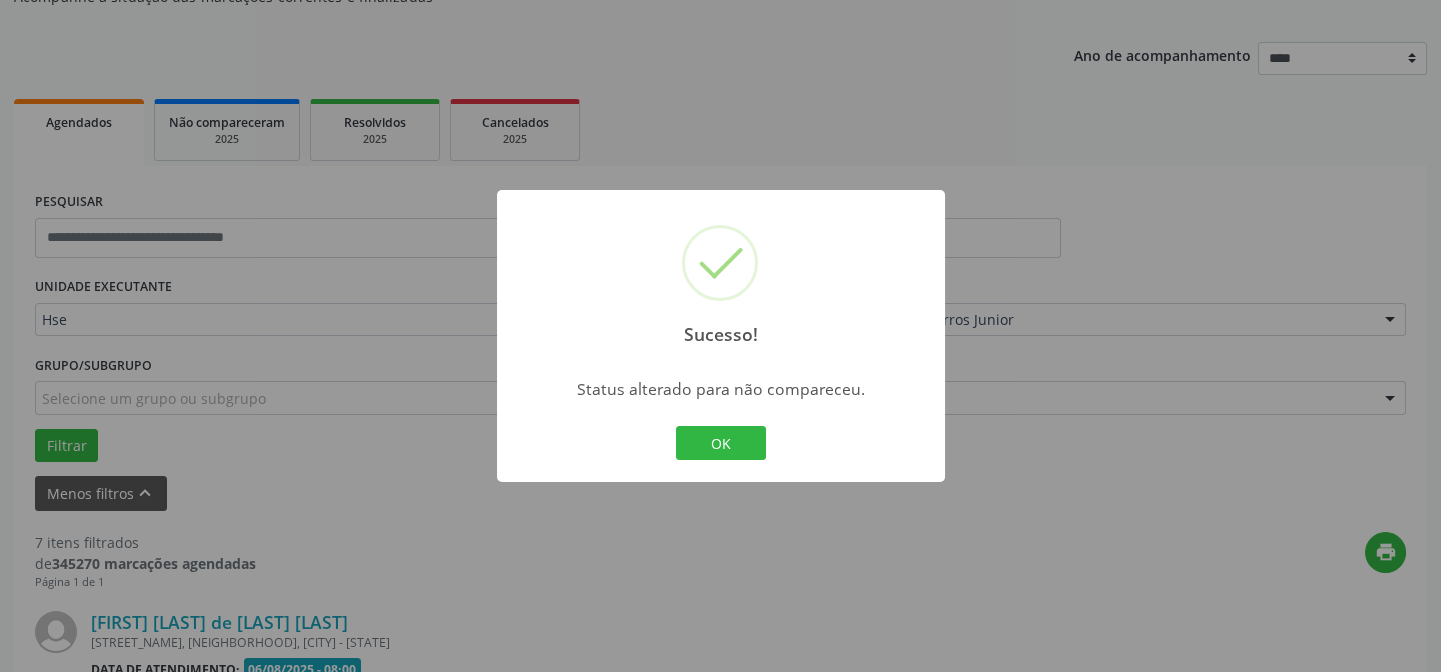 scroll, scrollTop: 451, scrollLeft: 0, axis: vertical 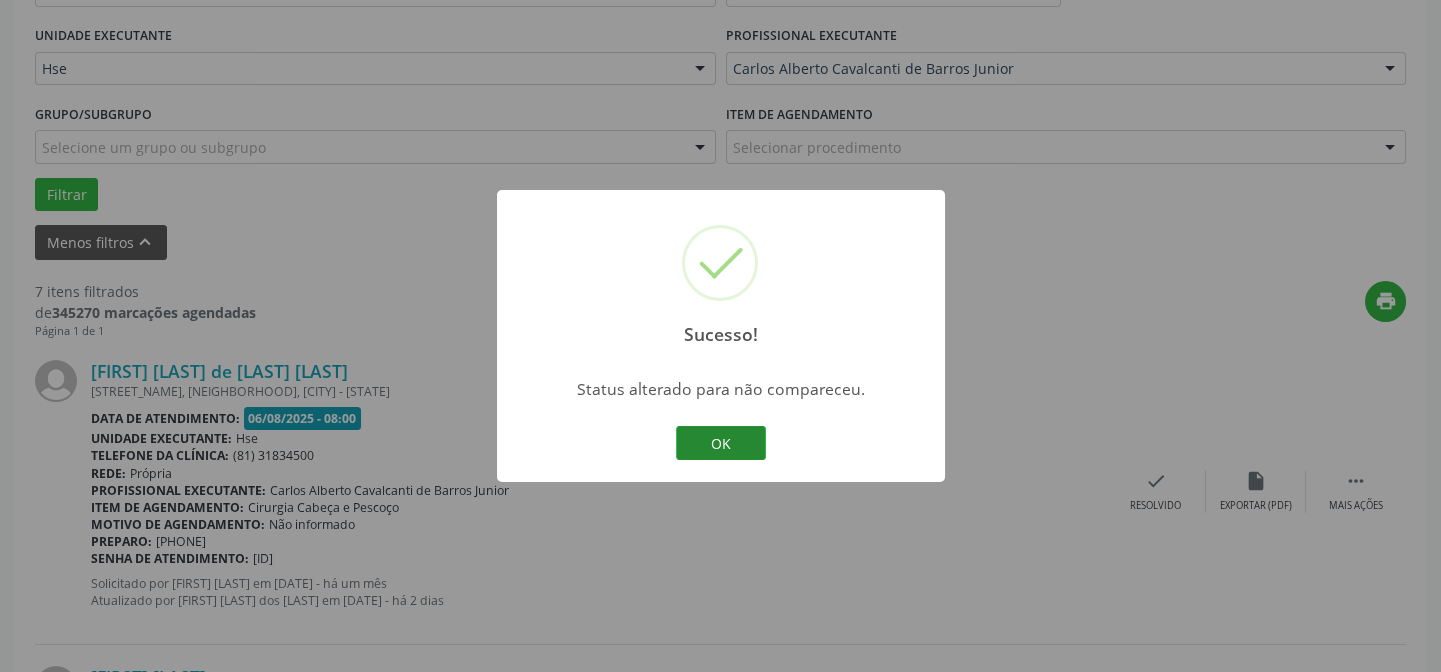 click on "OK" at bounding box center (721, 443) 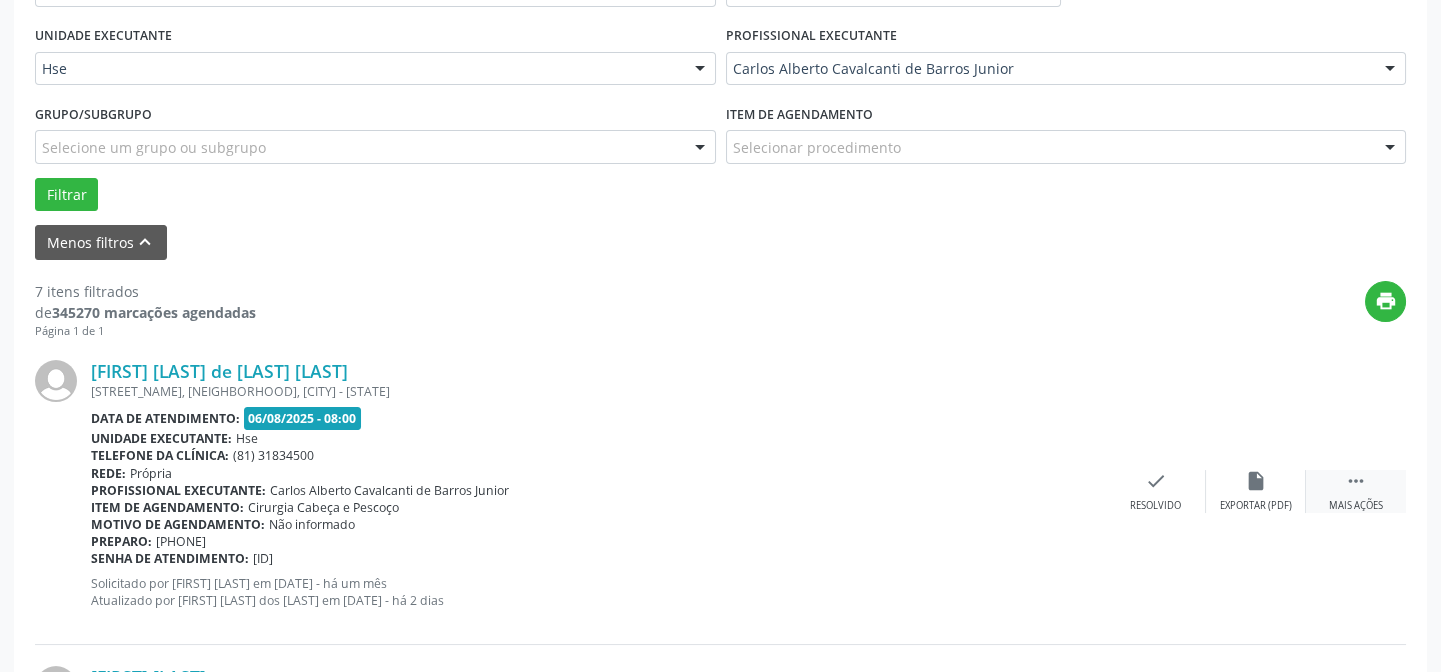 click on "" at bounding box center (1356, 481) 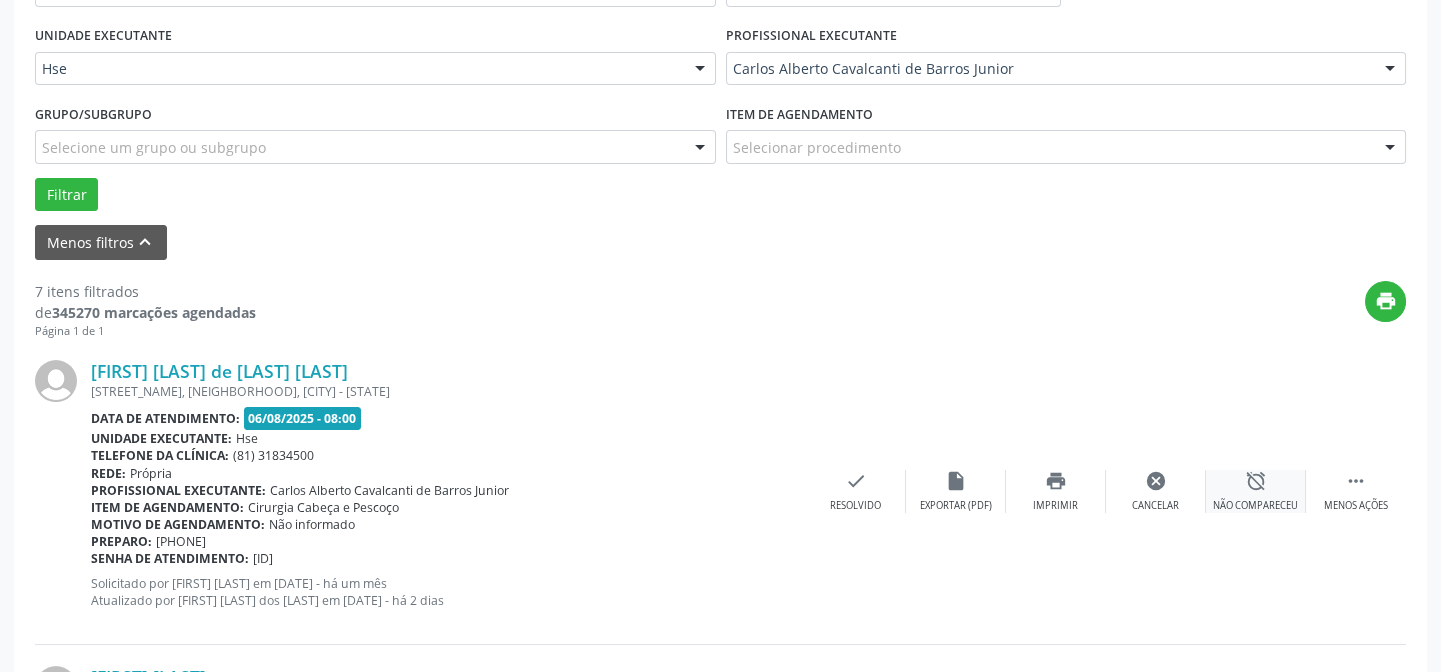 click on "alarm_off
Não compareceu" at bounding box center (1256, 491) 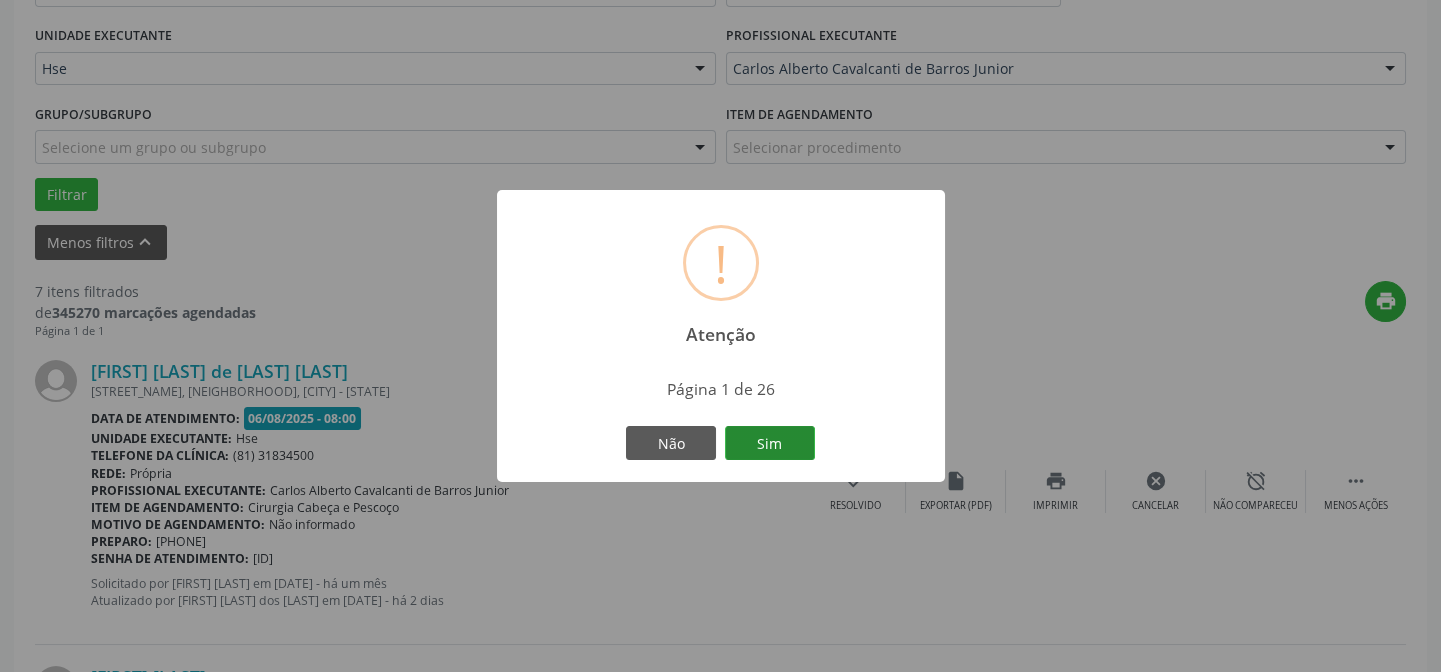 click on "Sim" at bounding box center (770, 443) 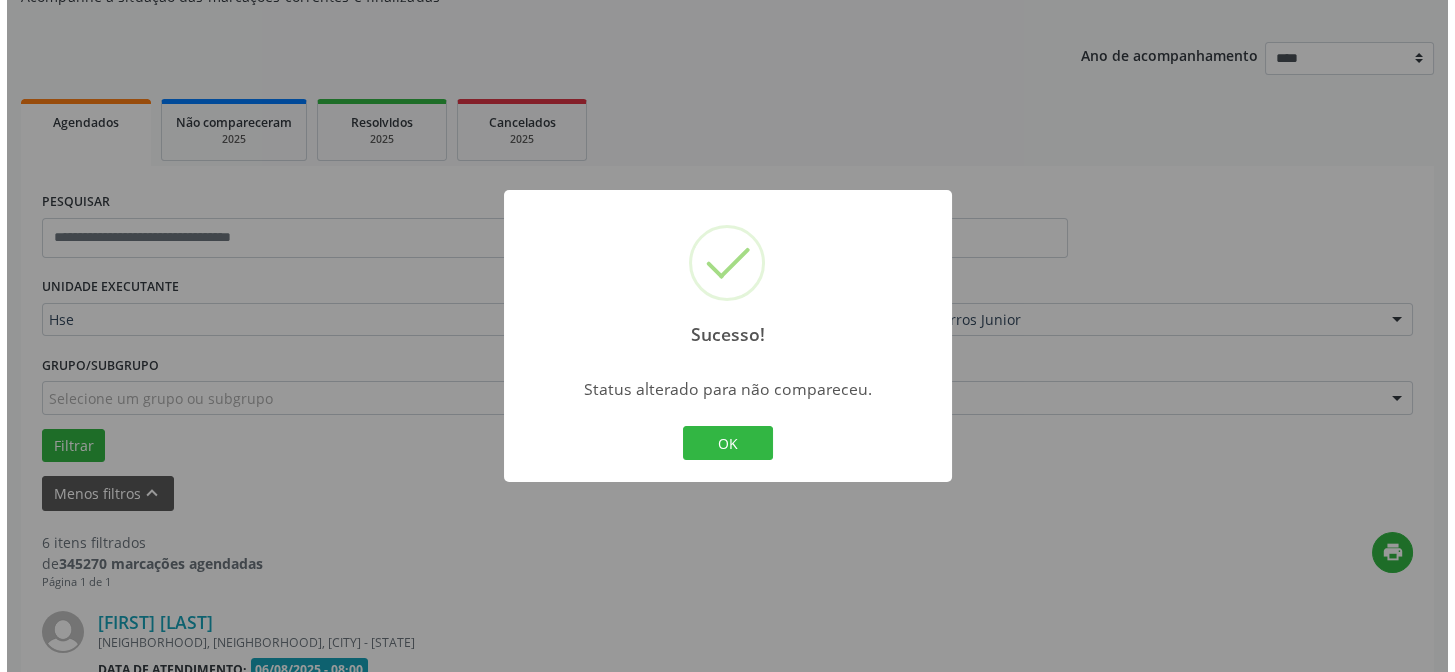 scroll, scrollTop: 451, scrollLeft: 0, axis: vertical 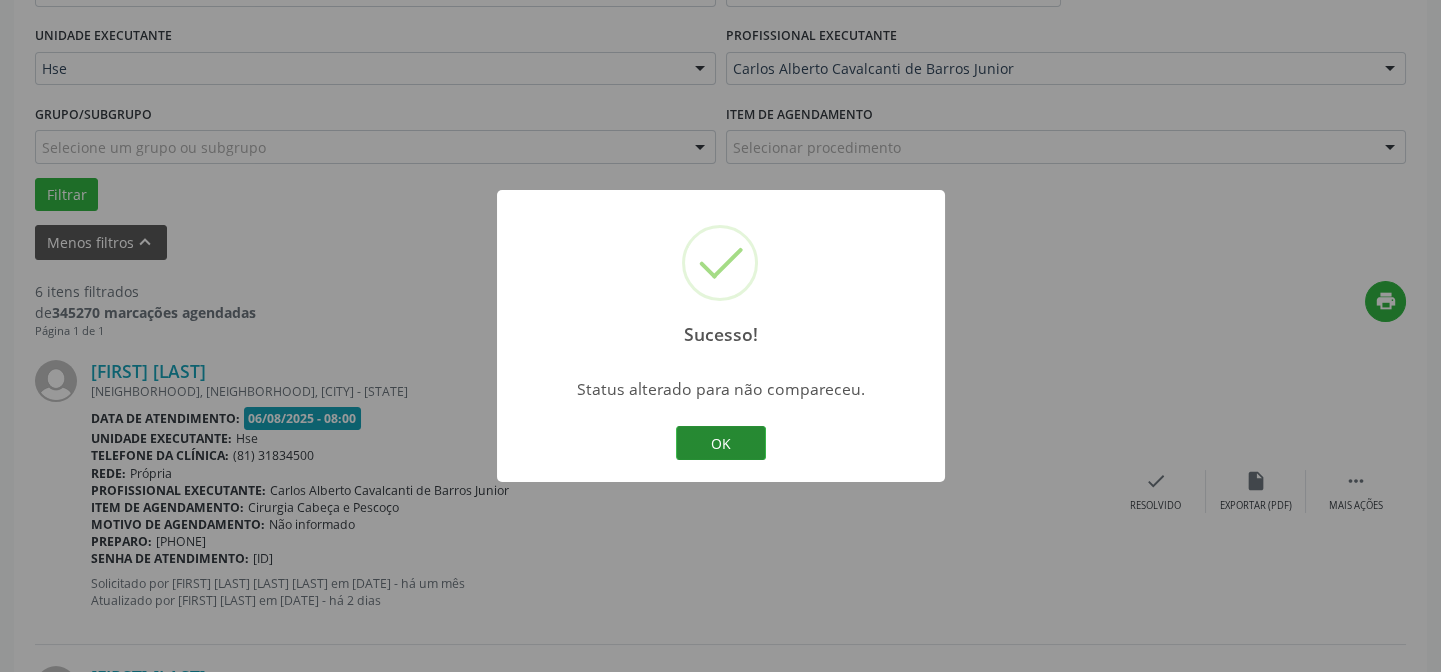 click on "OK" at bounding box center [721, 443] 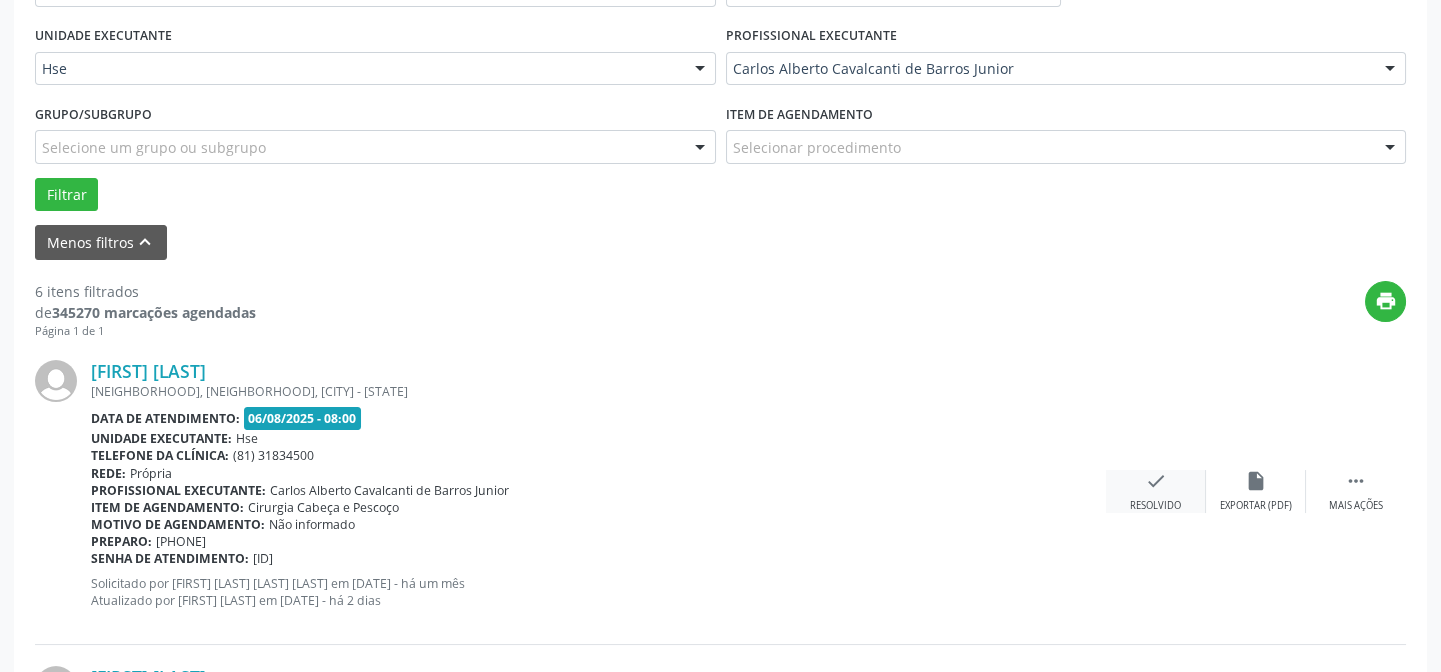 click on "check" at bounding box center [1156, 481] 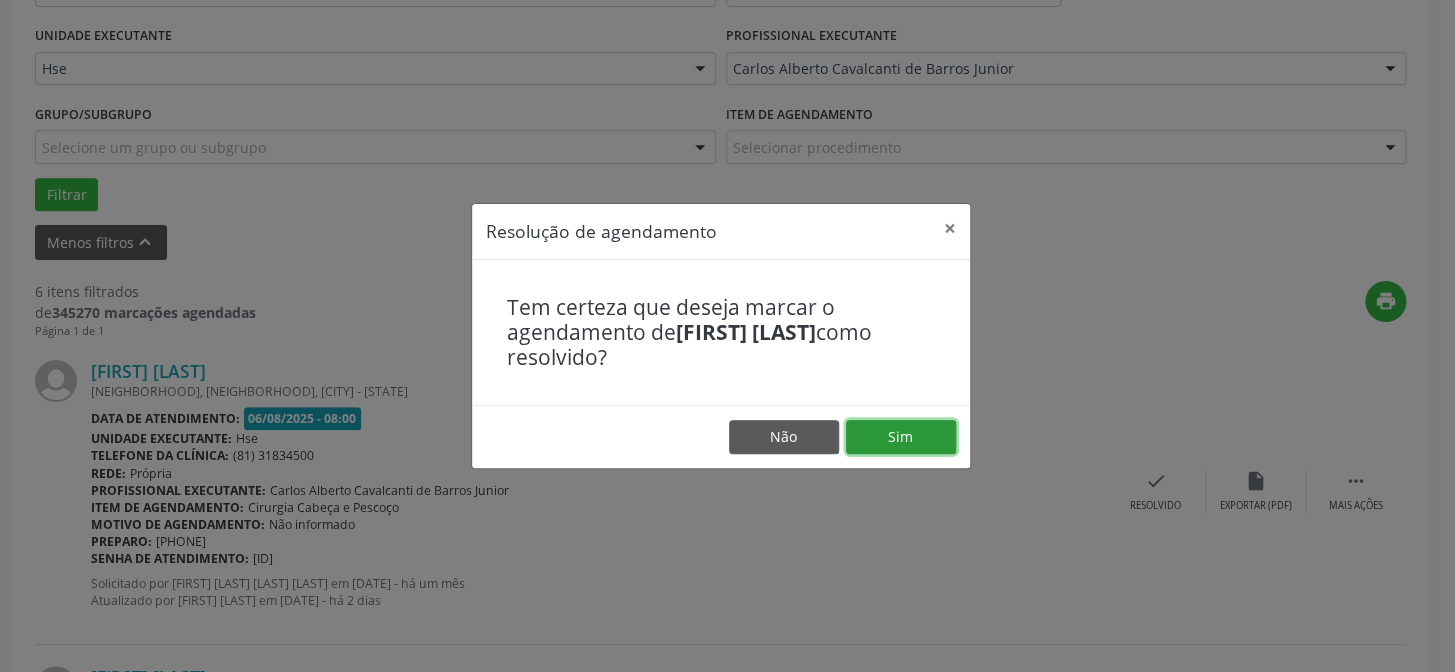 click on "Sim" at bounding box center [901, 437] 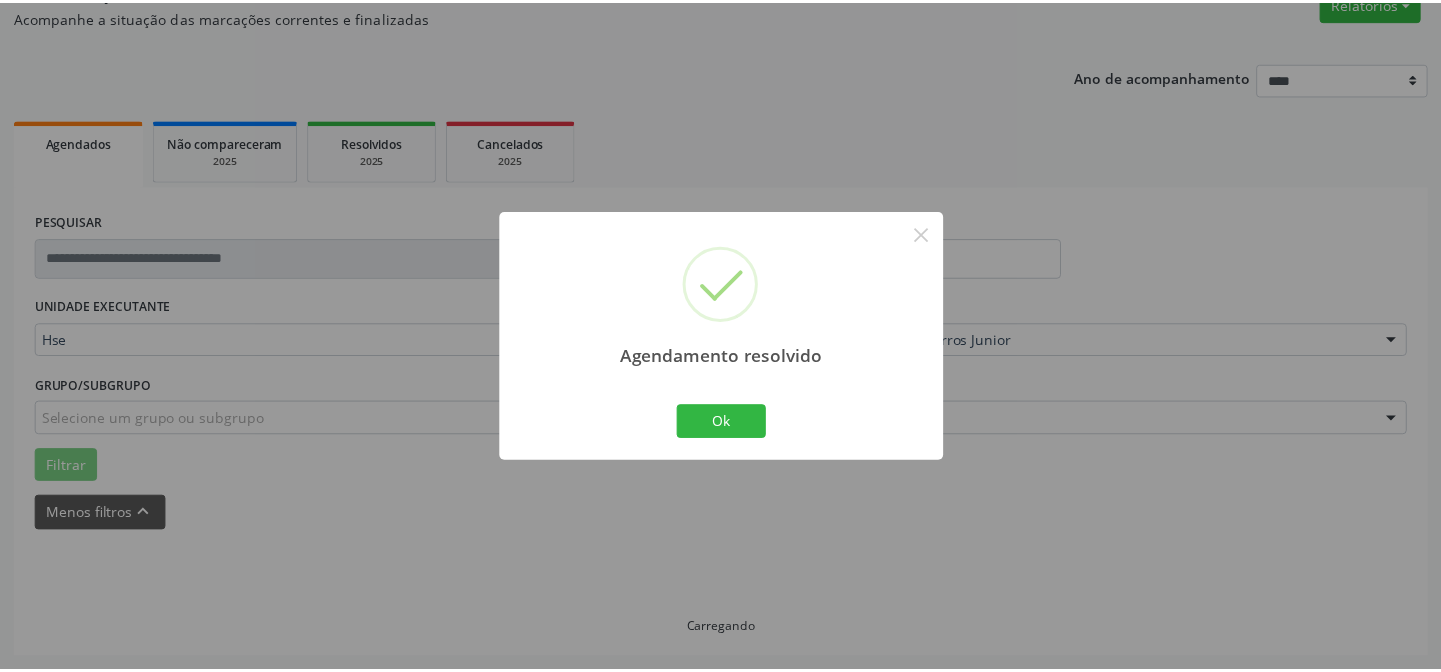 scroll, scrollTop: 179, scrollLeft: 0, axis: vertical 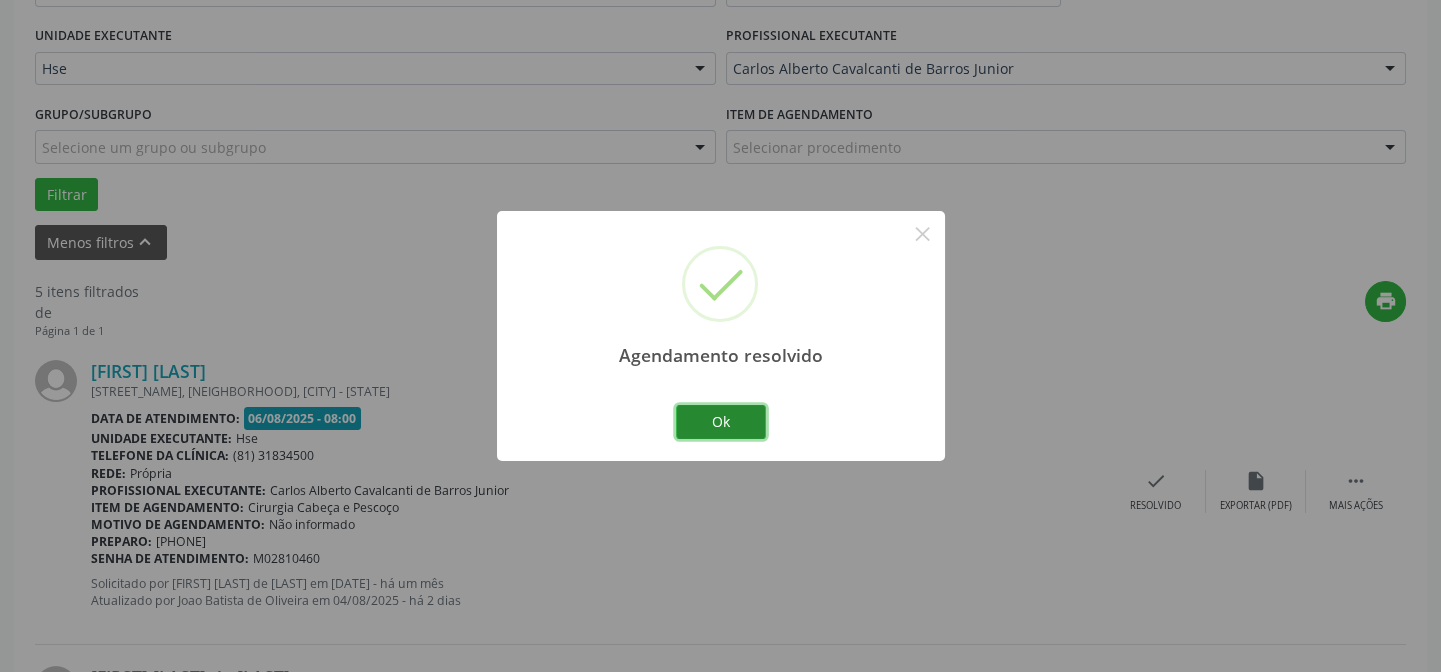 click on "Ok" at bounding box center [721, 422] 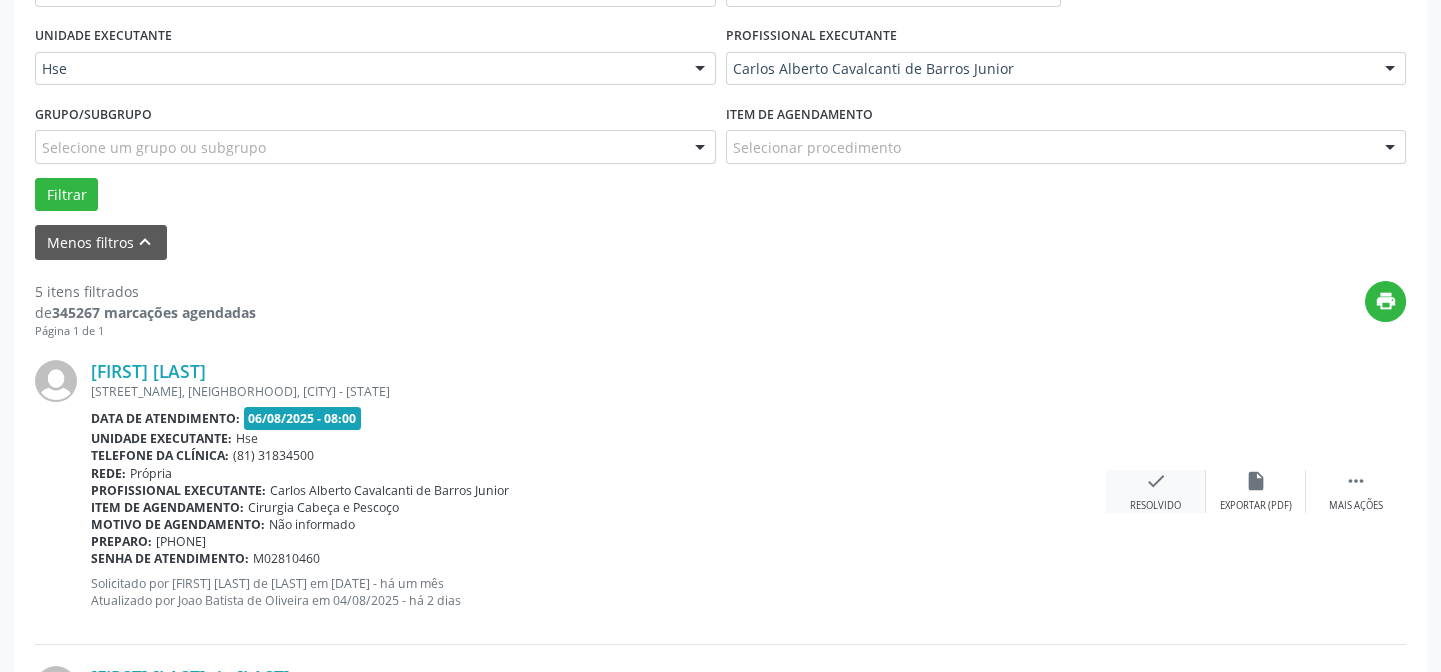 click on "check" at bounding box center (1156, 481) 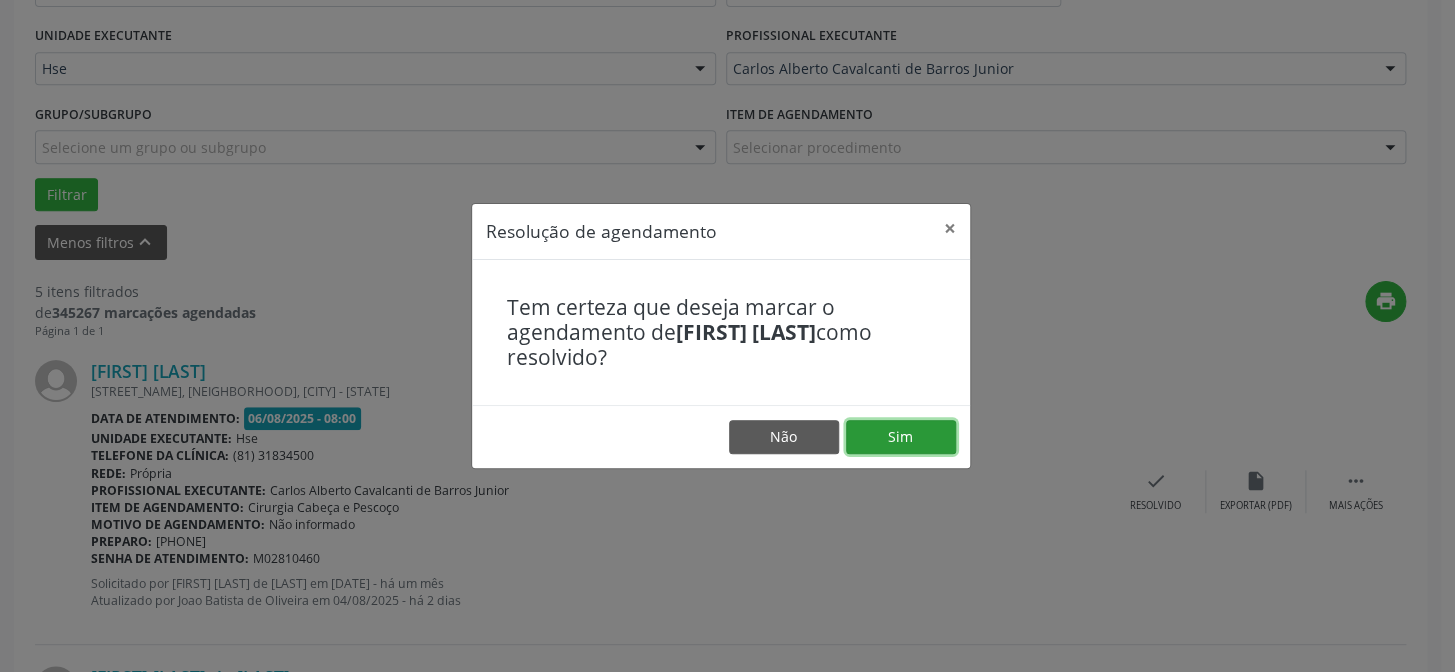 click on "Sim" at bounding box center (901, 437) 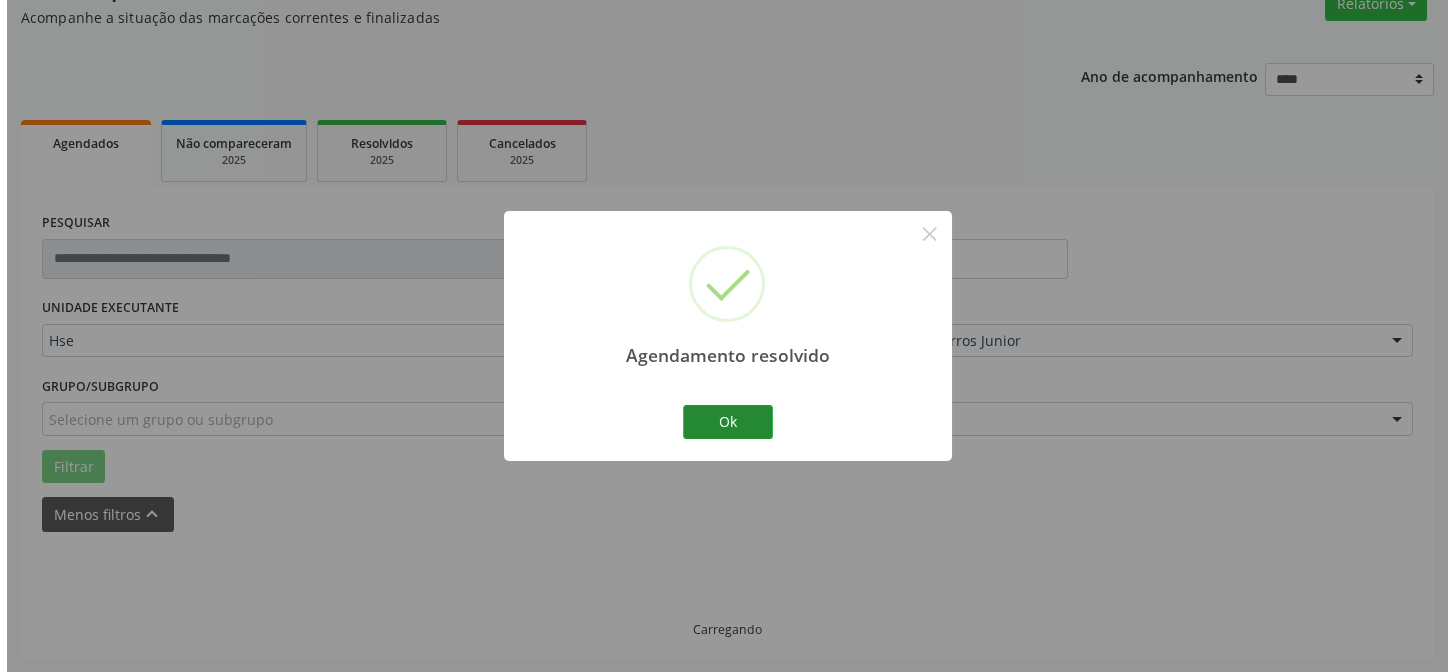 scroll, scrollTop: 451, scrollLeft: 0, axis: vertical 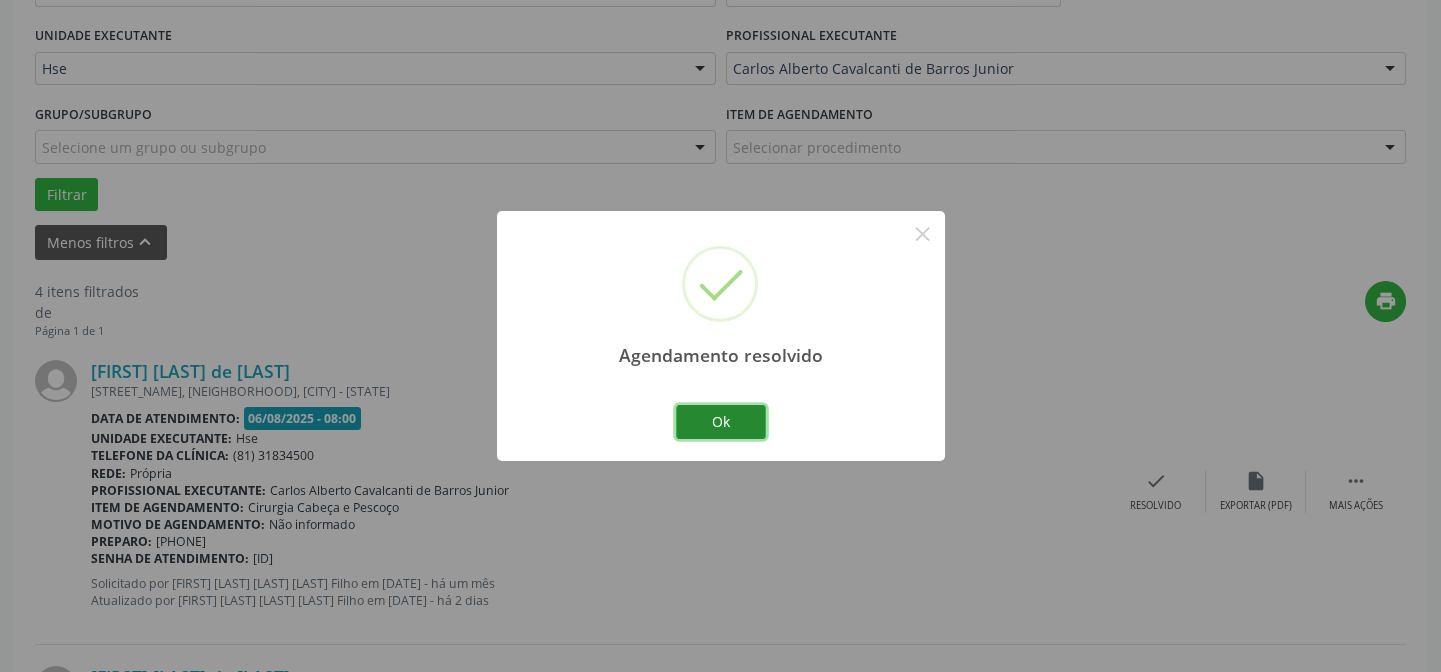click on "Ok" at bounding box center [721, 422] 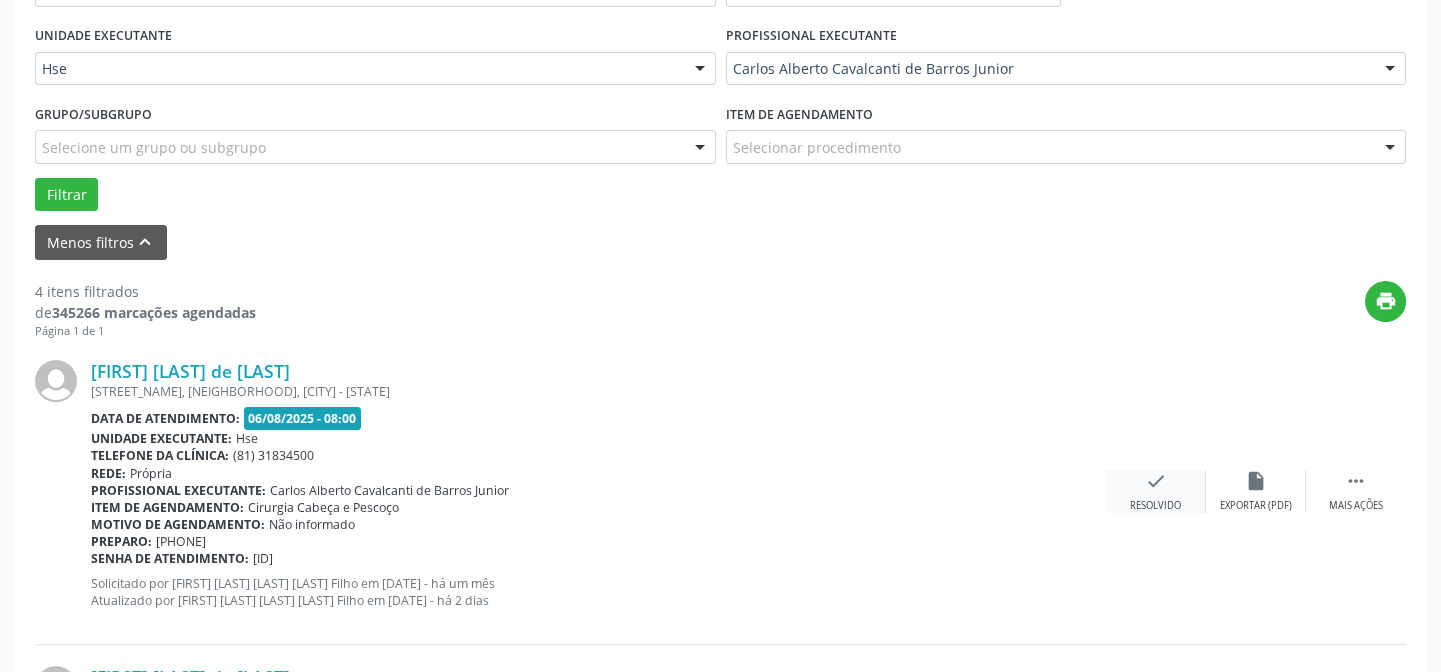 click on "check
Resolvido" at bounding box center [1156, 491] 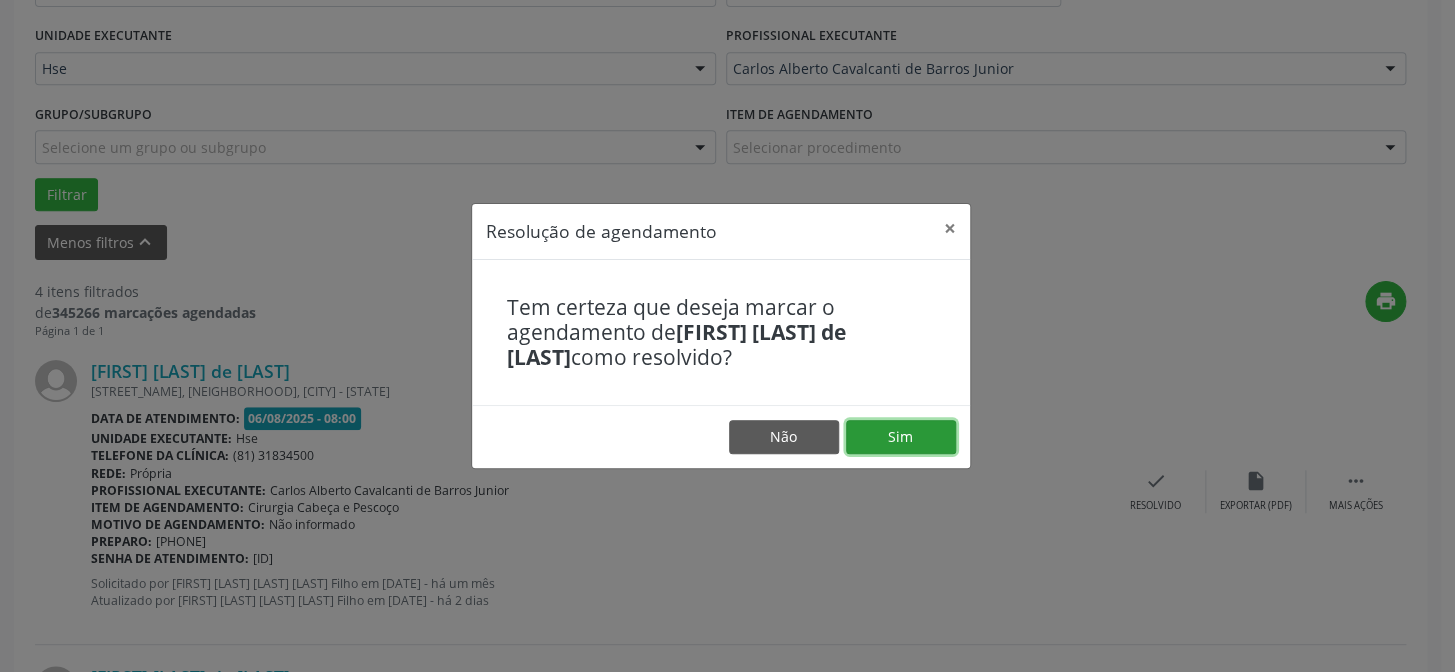 click on "Sim" at bounding box center (901, 437) 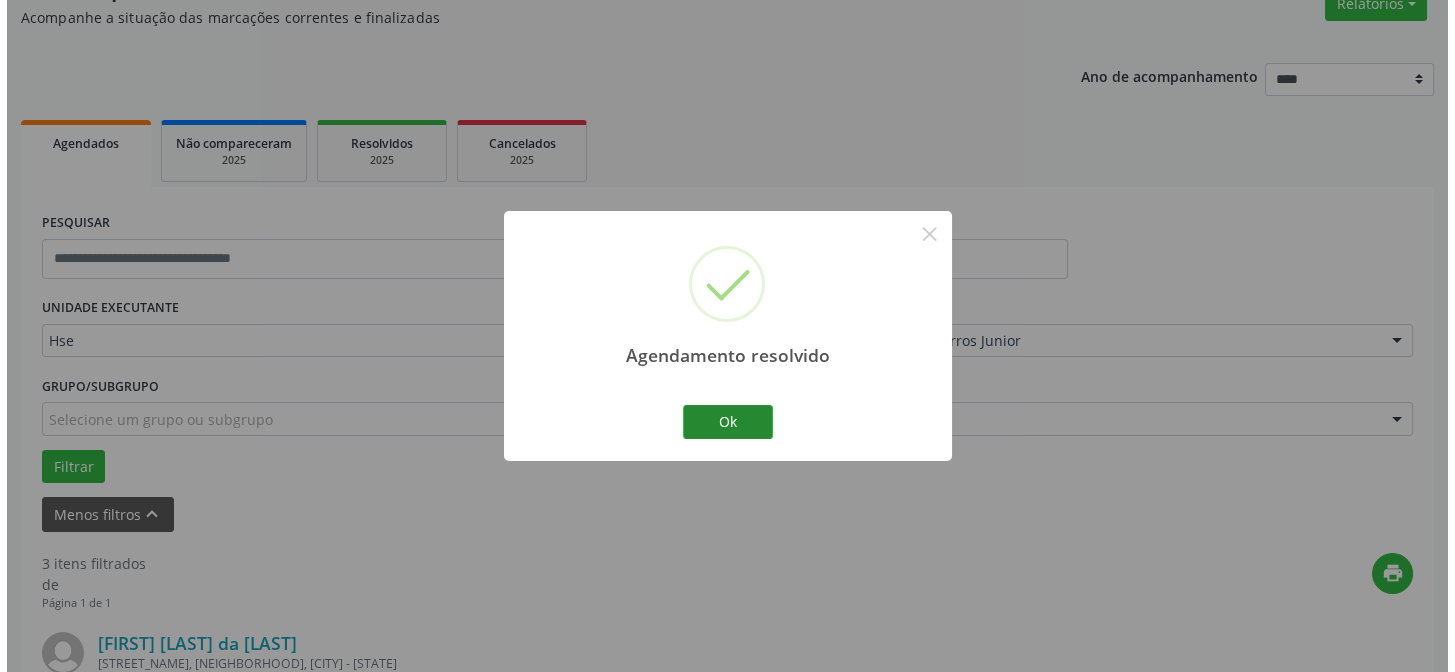 scroll, scrollTop: 451, scrollLeft: 0, axis: vertical 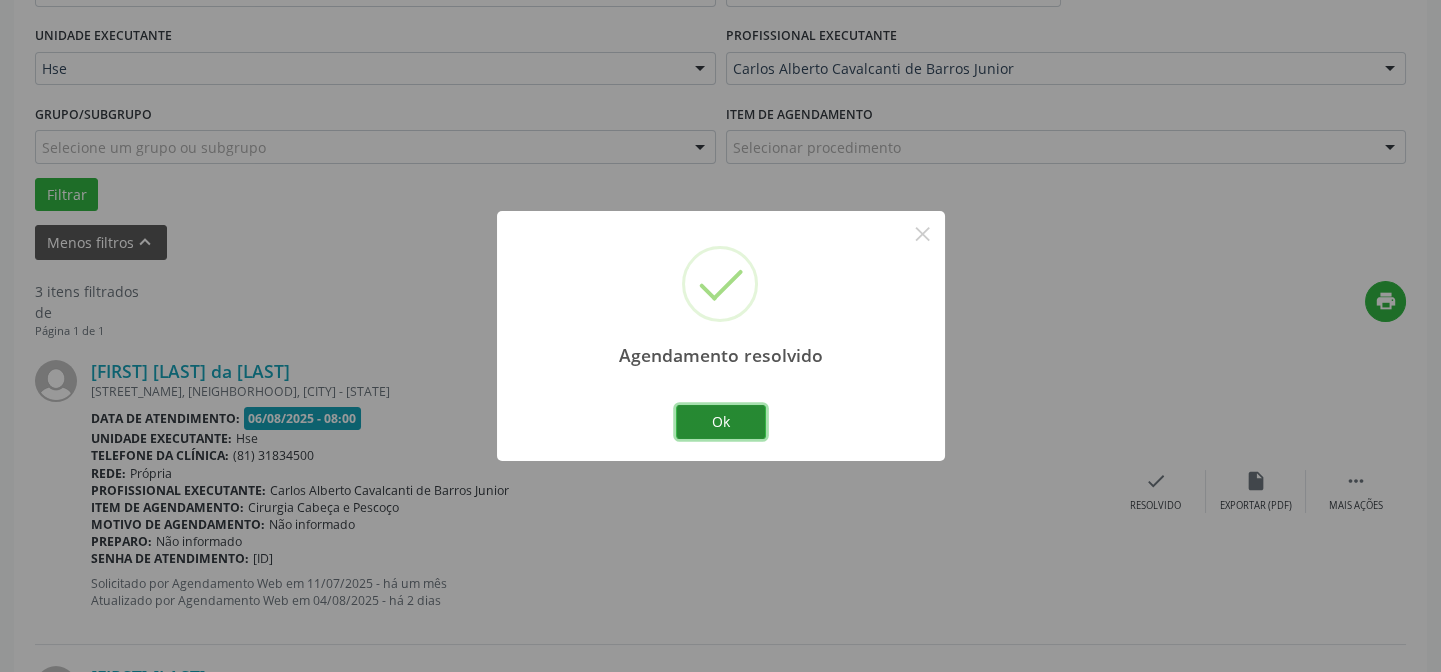 click on "Ok" at bounding box center [721, 422] 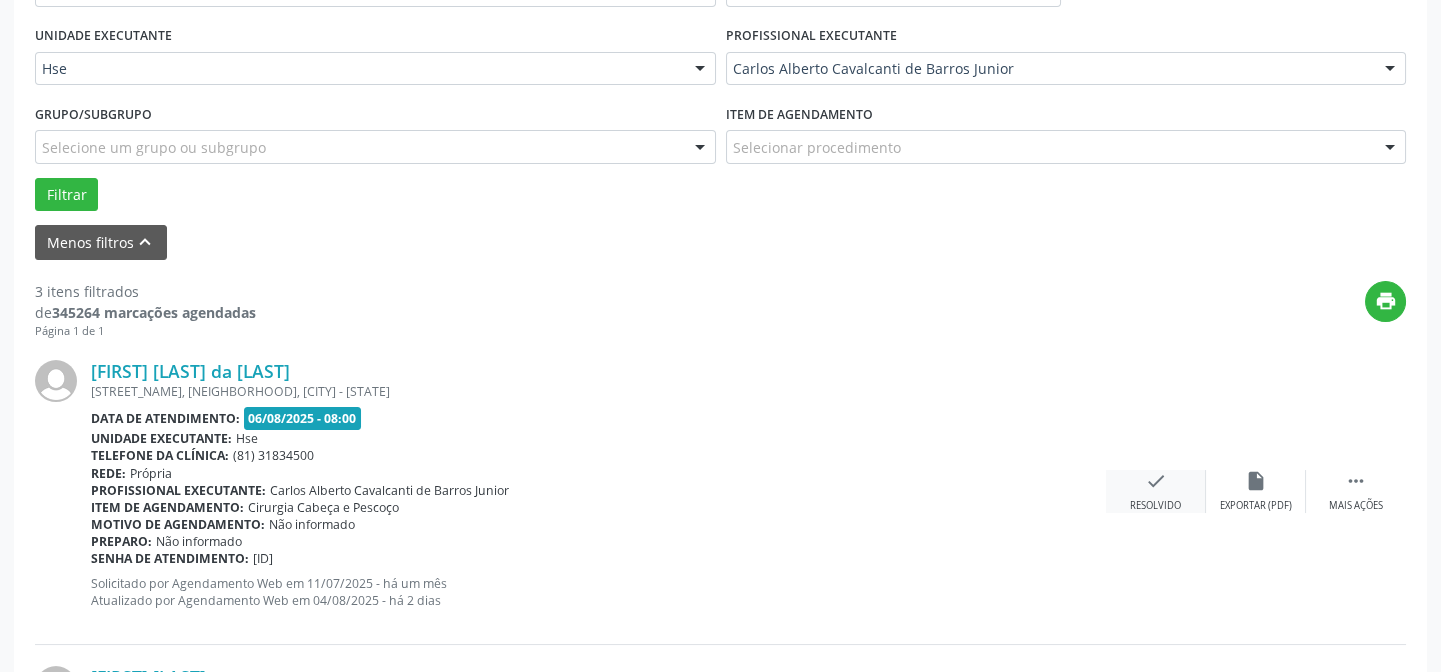 click on "check
Resolvido" at bounding box center [1156, 491] 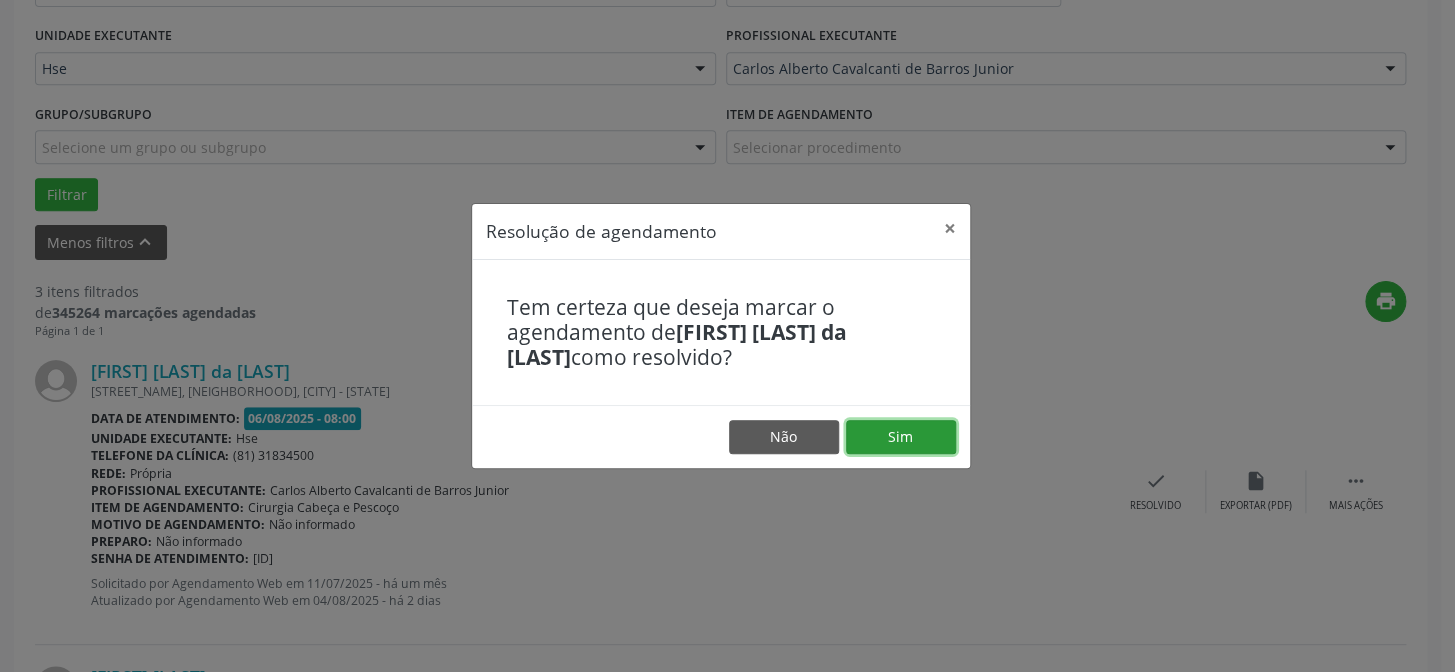 click on "Sim" at bounding box center [901, 437] 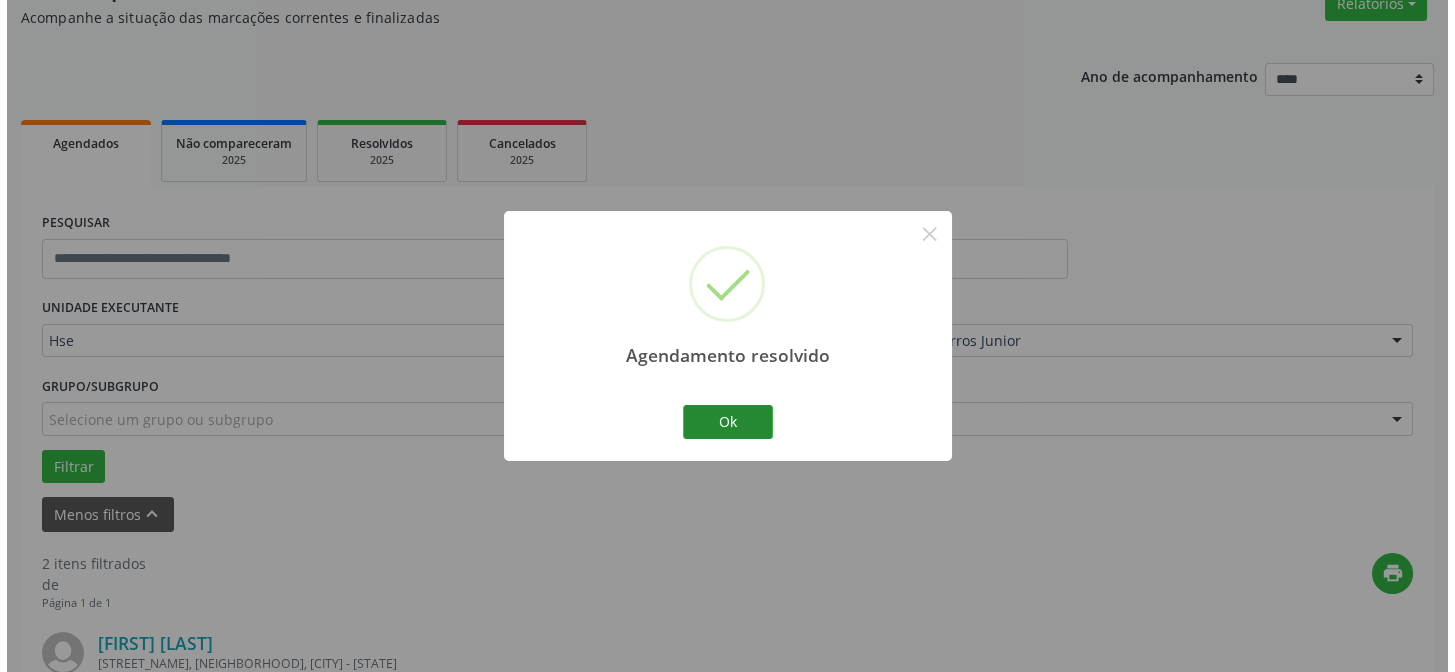 scroll, scrollTop: 451, scrollLeft: 0, axis: vertical 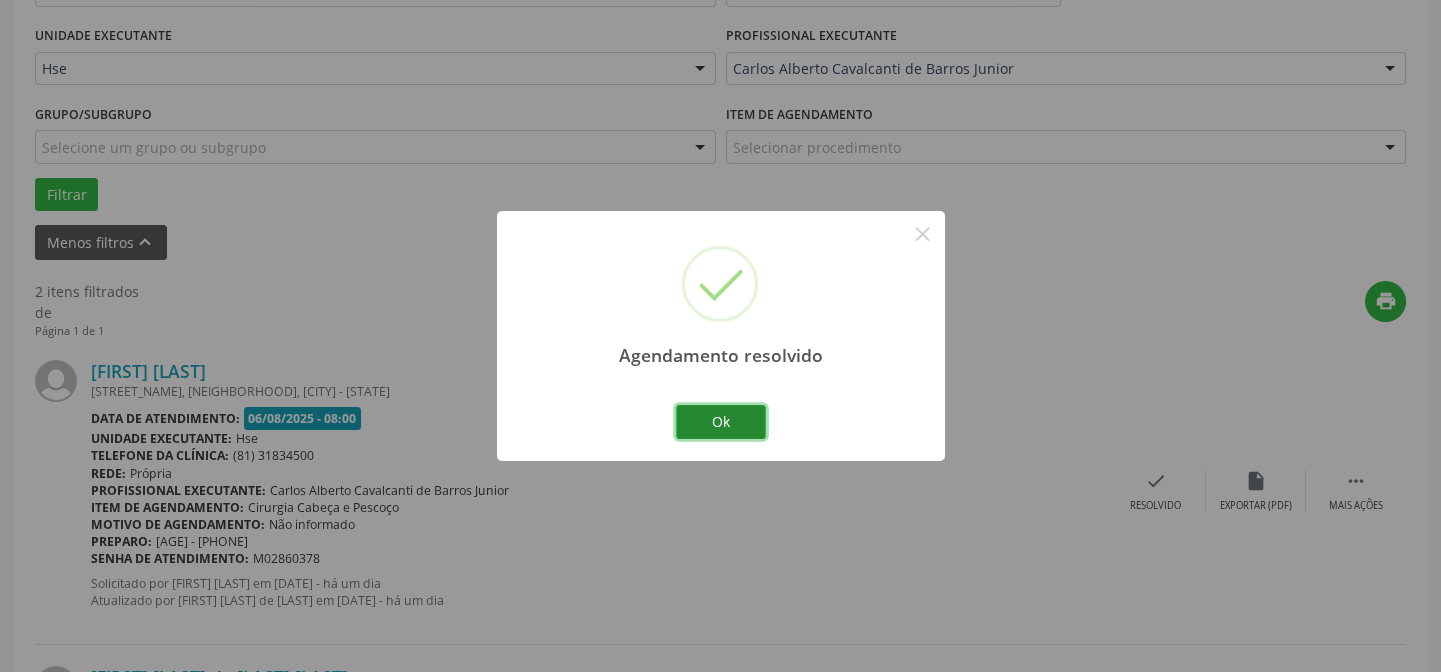 click on "Ok" at bounding box center (721, 422) 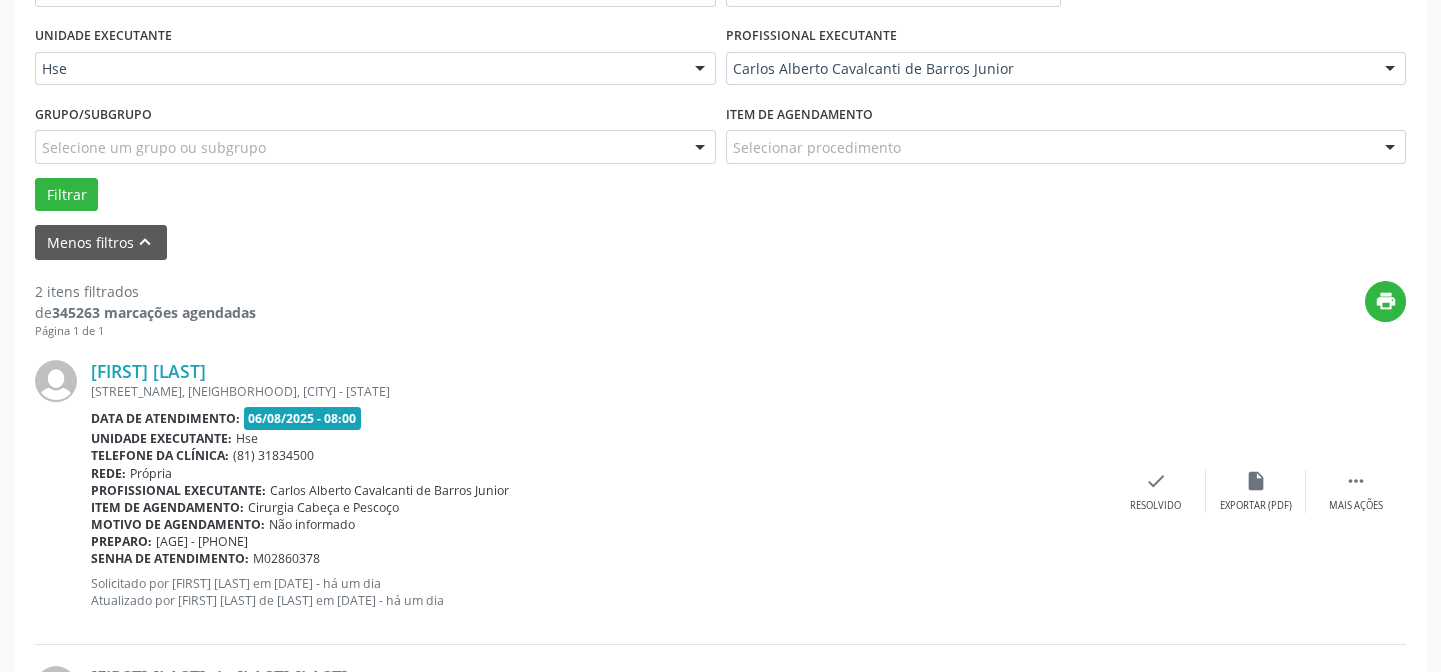 click on "[FIRST] [LAST] de [LAST]
[STREET_NAME], [NEIGHBORHOOD], [CITY] - [STATE]
Data de atendimento:
[DATE] - 08:00
Unidade executante:
Hse
Telefone da clínica:
[PHONE]
Rede:
Própria
Profissional executante:
[FIRST] [LAST] de [LAST] [LAST]
Item de agendamento:
Cirurgia Cabeça e Pescoço
Motivo de agendamento:
Não informado
Preparo:
[AGE] - [PHONE]
Senha de atendimento:
[ID]
Solicitado por [FIRST] [LAST] de [LAST] em [DATE] - há um dia
Atualizado por [FIRST] [LAST] de [LAST] em [DATE] - há um dia

Mais ações
insert_drive_file
Exportar (PDF)
check
Resolvido" at bounding box center [720, 491] 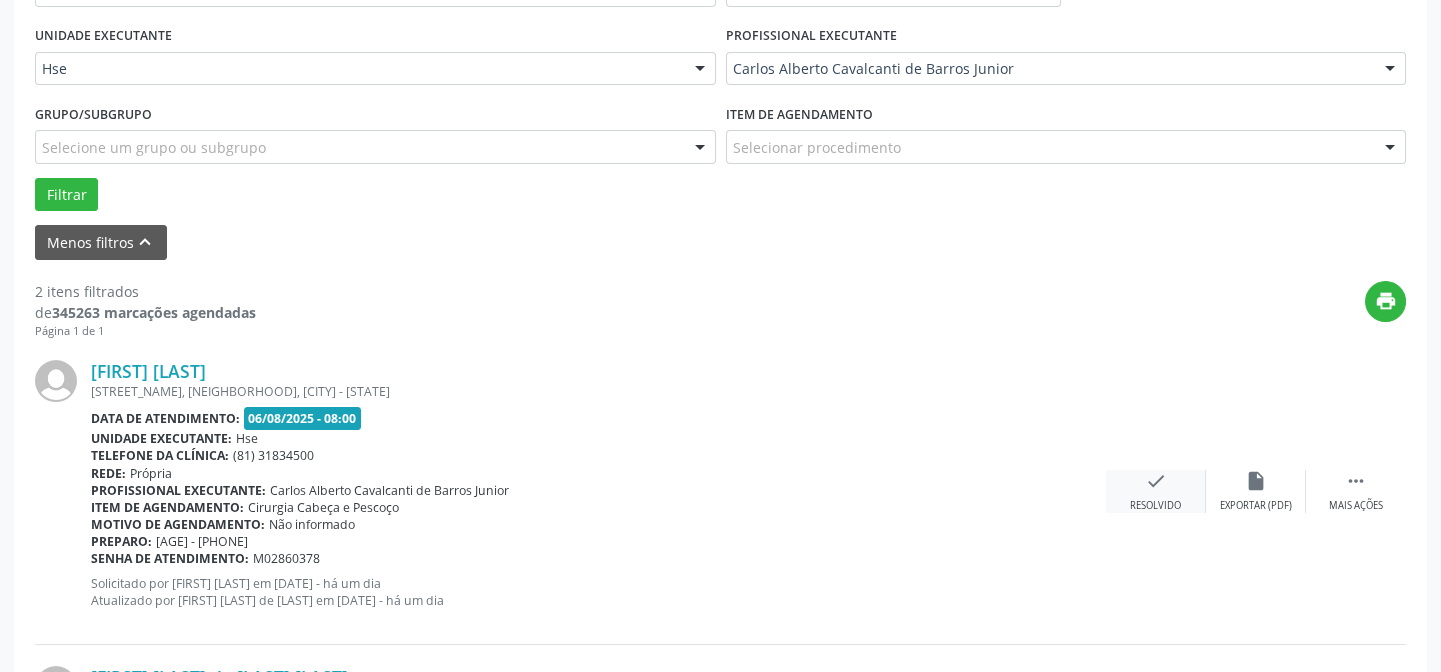 click on "check" at bounding box center [1156, 481] 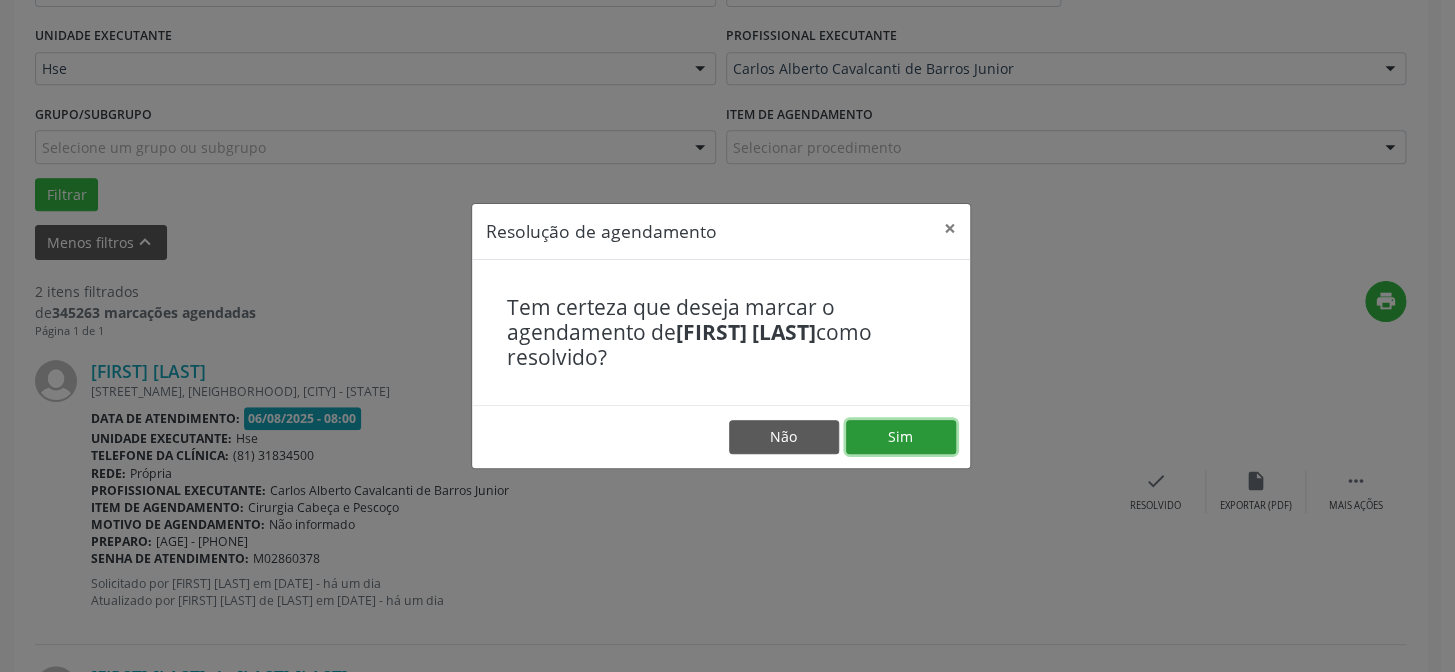 click on "Sim" at bounding box center [901, 437] 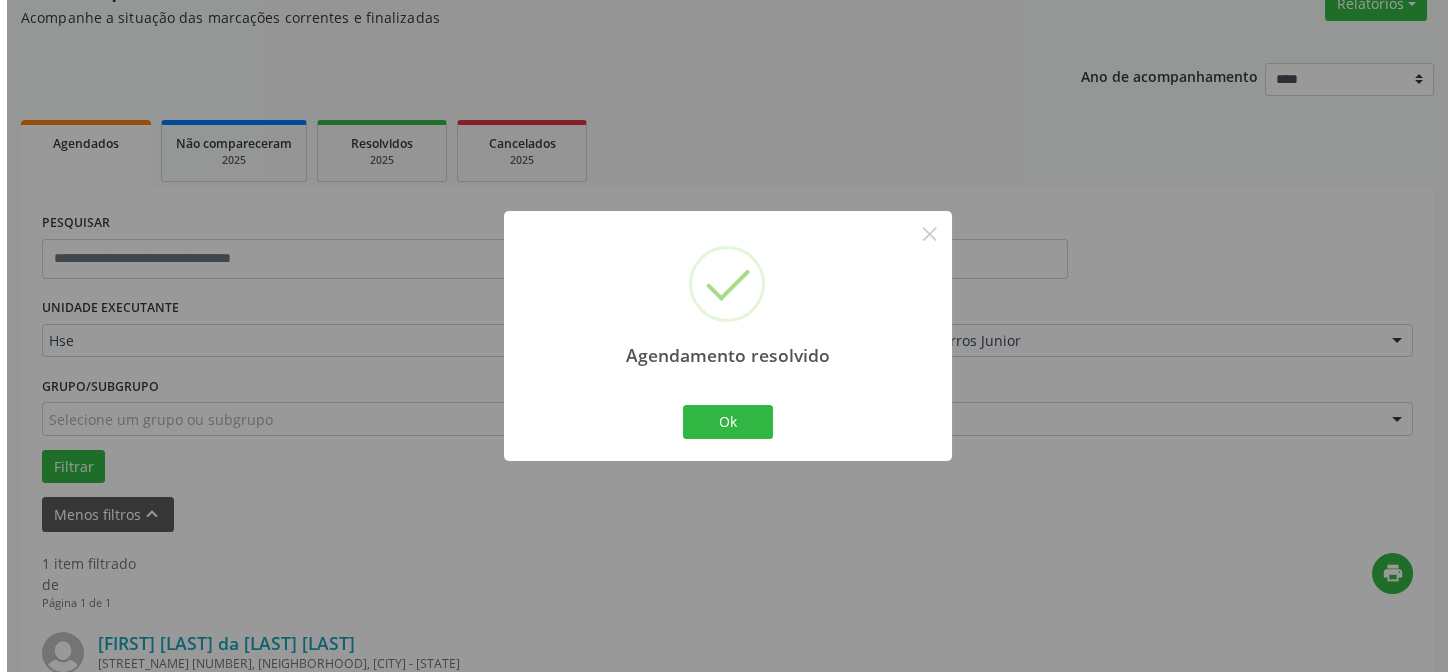scroll, scrollTop: 451, scrollLeft: 0, axis: vertical 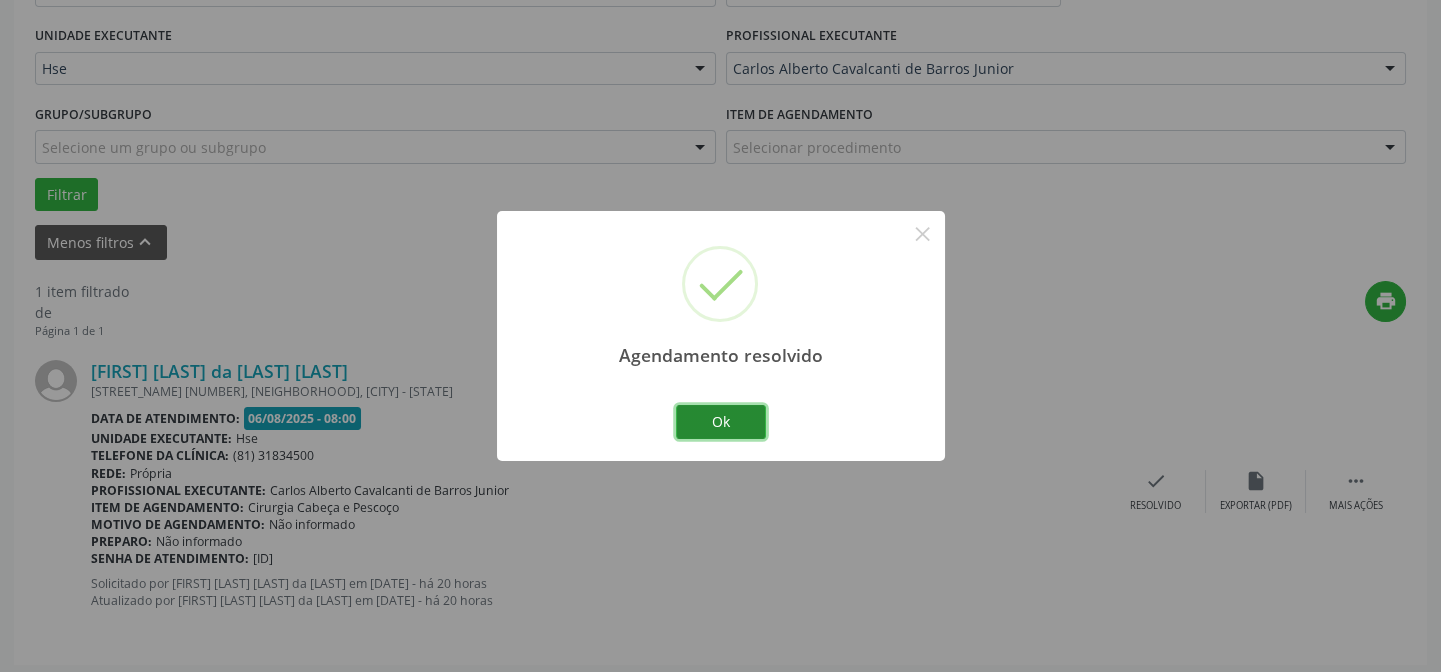 click on "Ok" at bounding box center [721, 422] 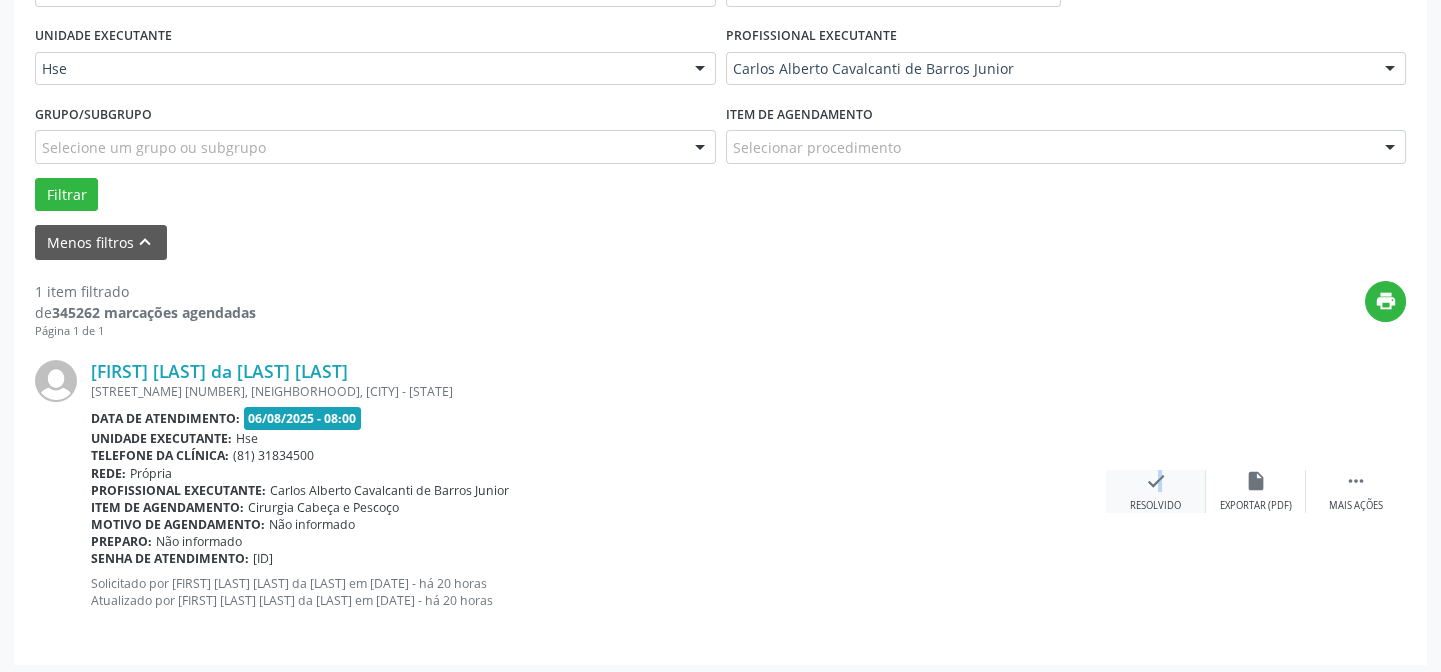 click on "check" at bounding box center [1156, 481] 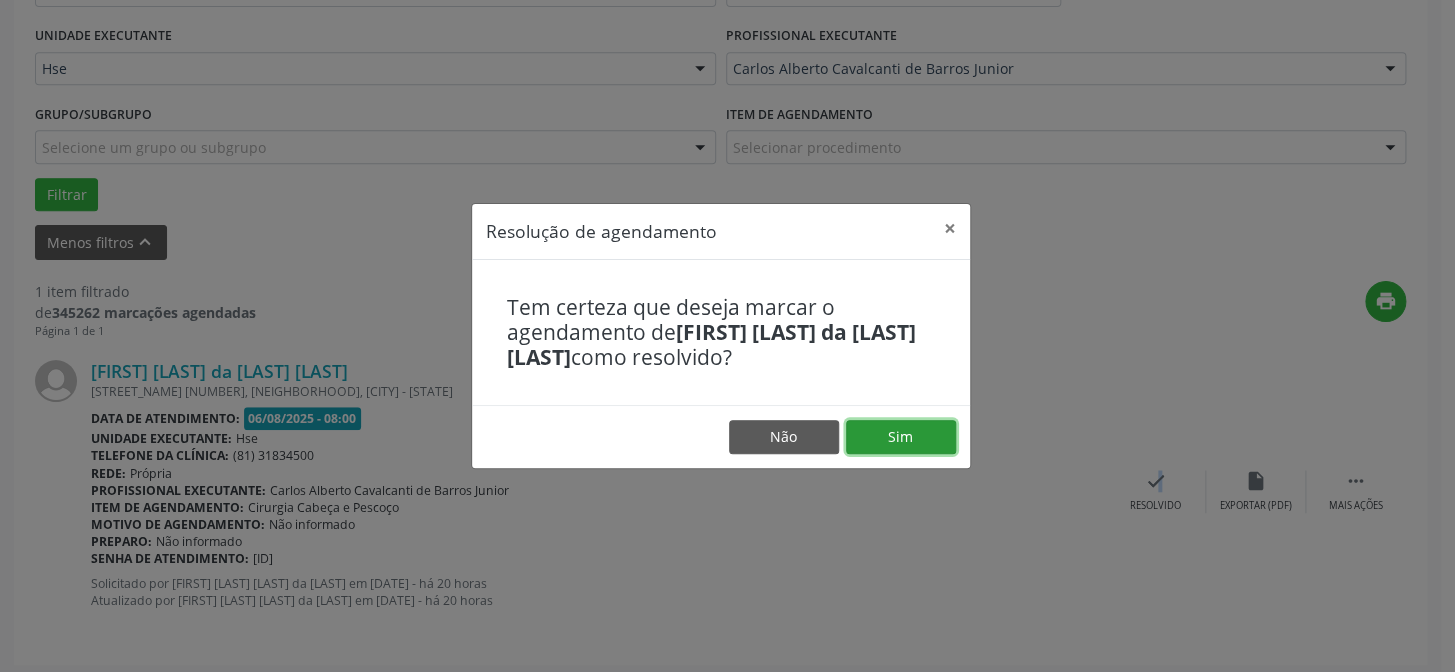click on "Sim" at bounding box center (901, 437) 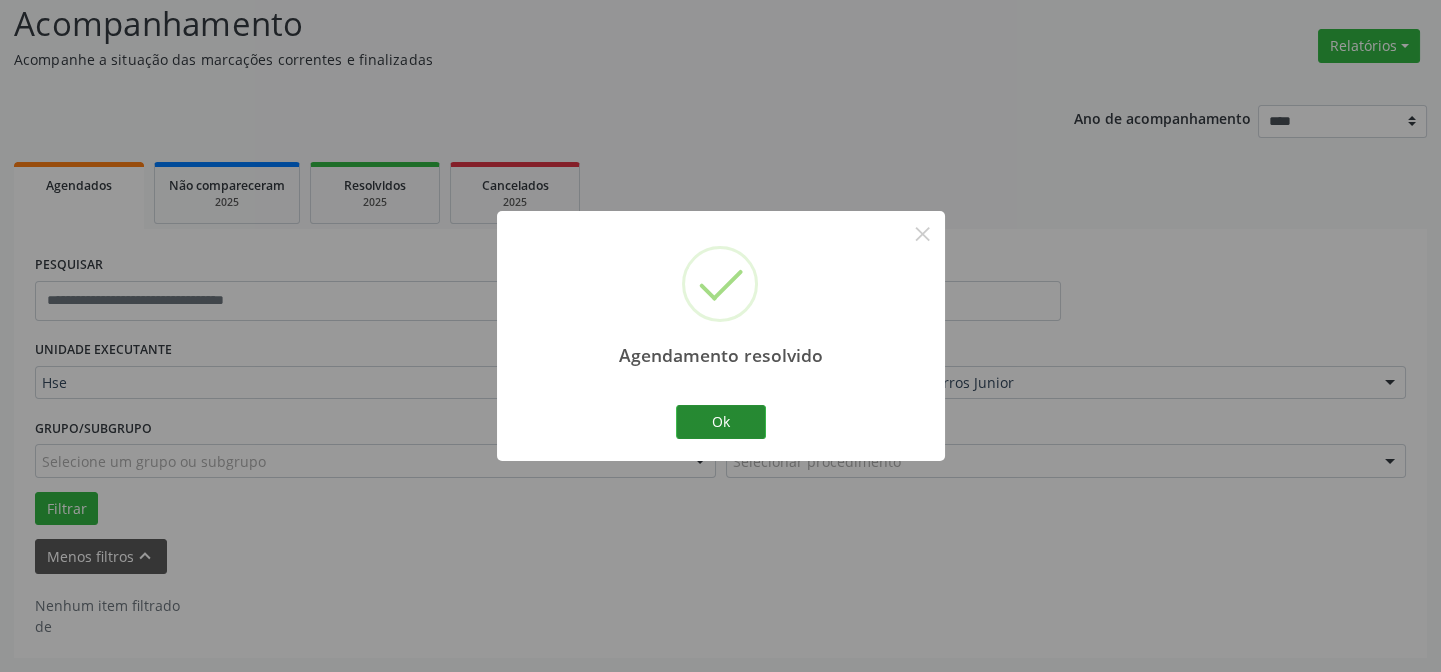 scroll, scrollTop: 135, scrollLeft: 0, axis: vertical 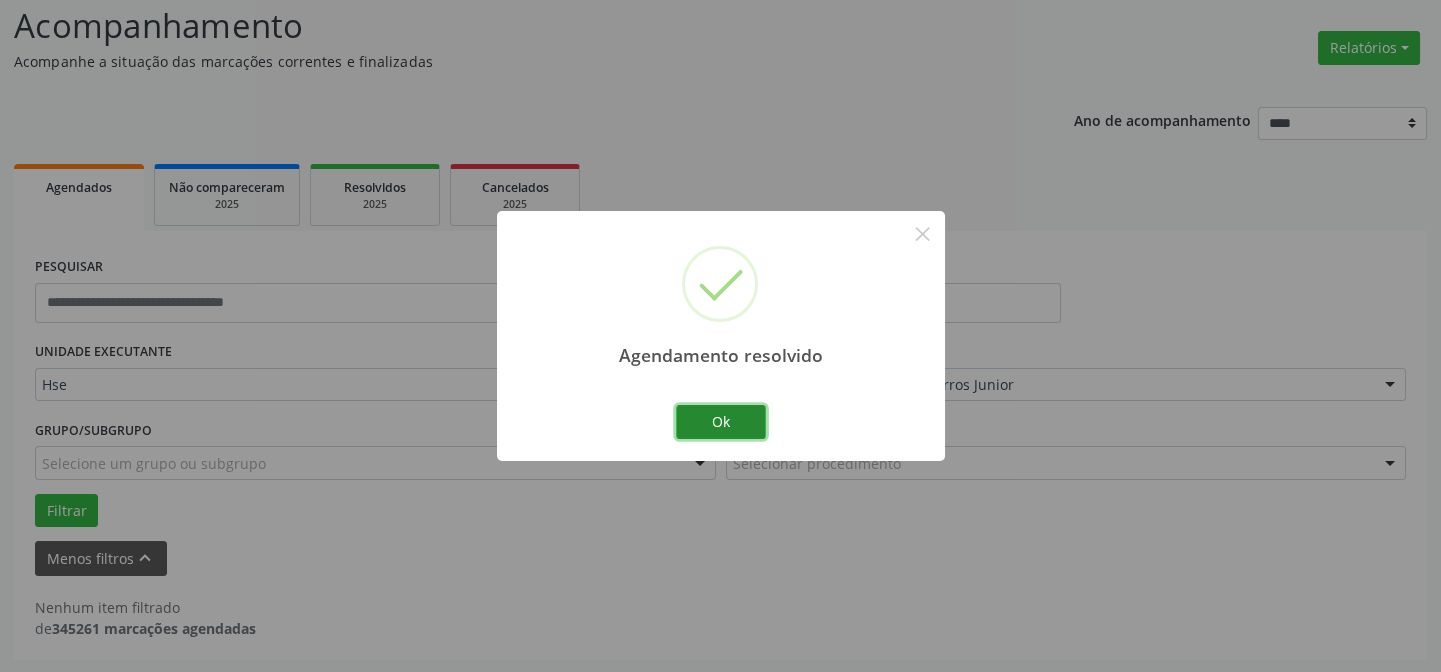 click on "Ok" at bounding box center [721, 422] 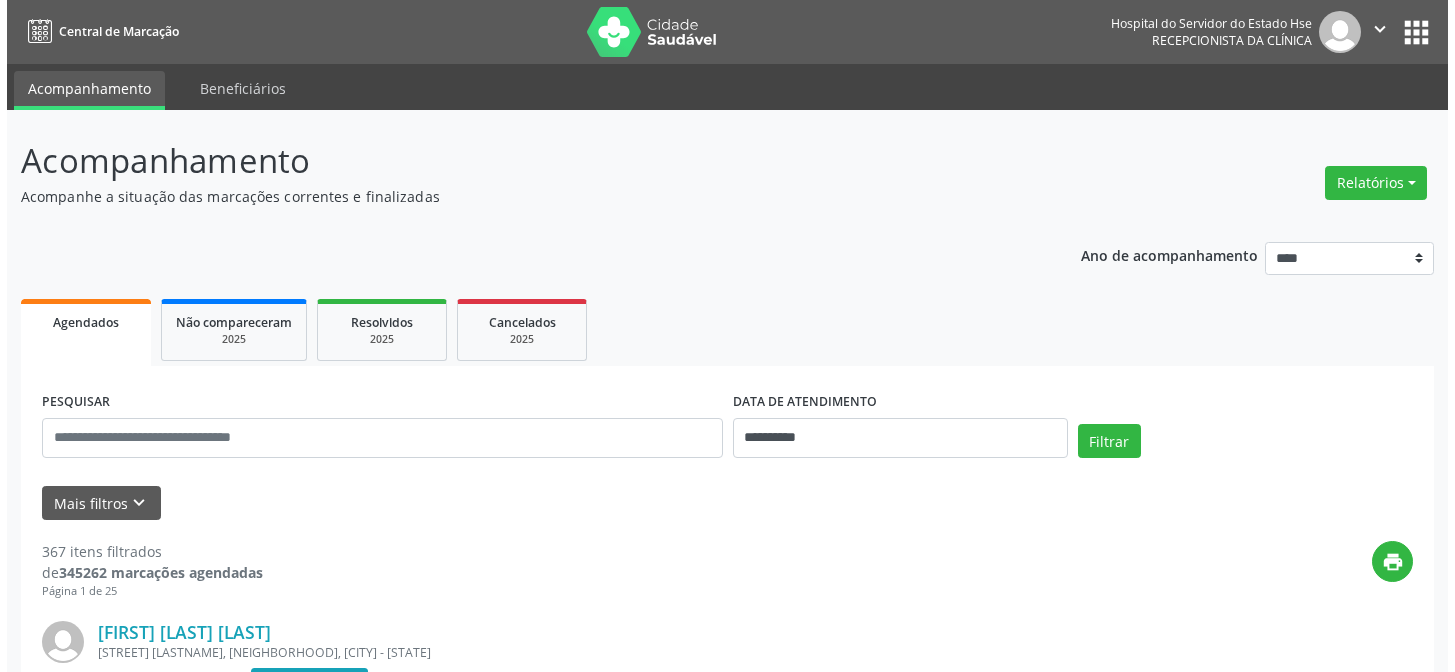 scroll, scrollTop: 0, scrollLeft: 0, axis: both 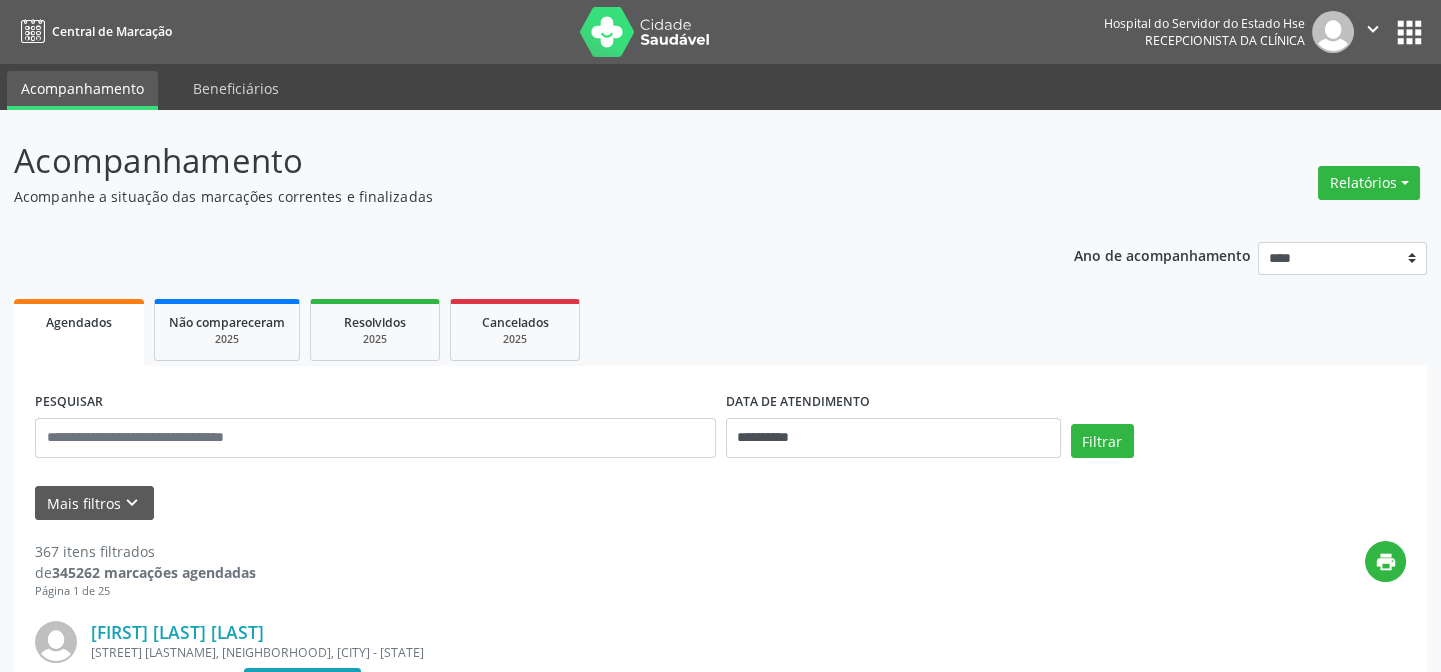 click on "Agendados" at bounding box center [79, 321] 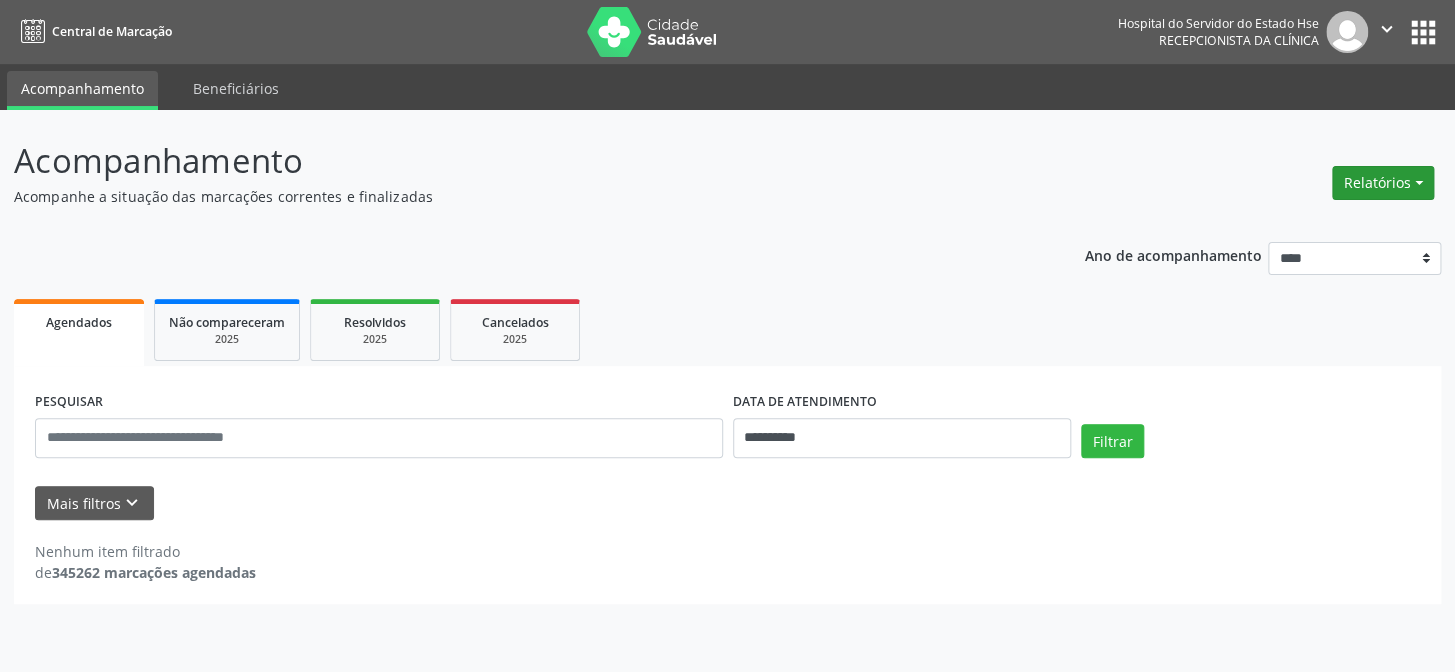 click on "Relatórios" at bounding box center [1383, 183] 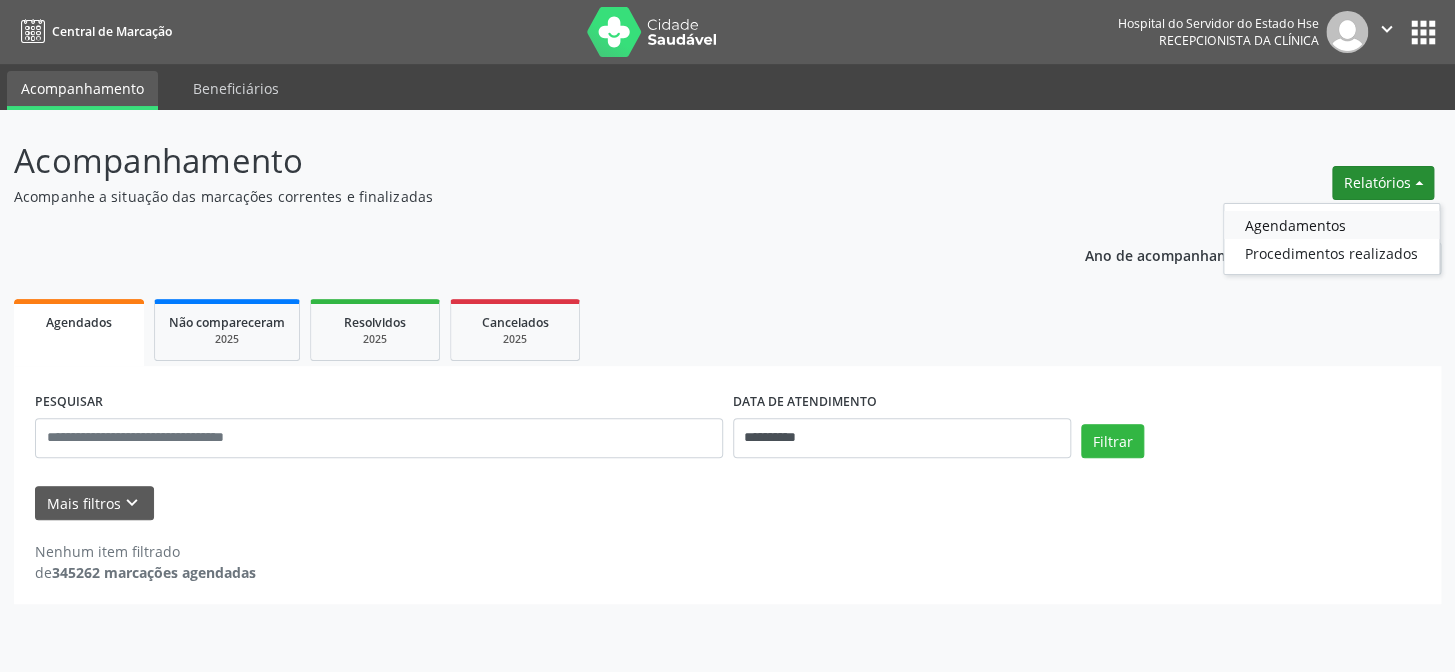 click on "Agendamentos" at bounding box center [1331, 225] 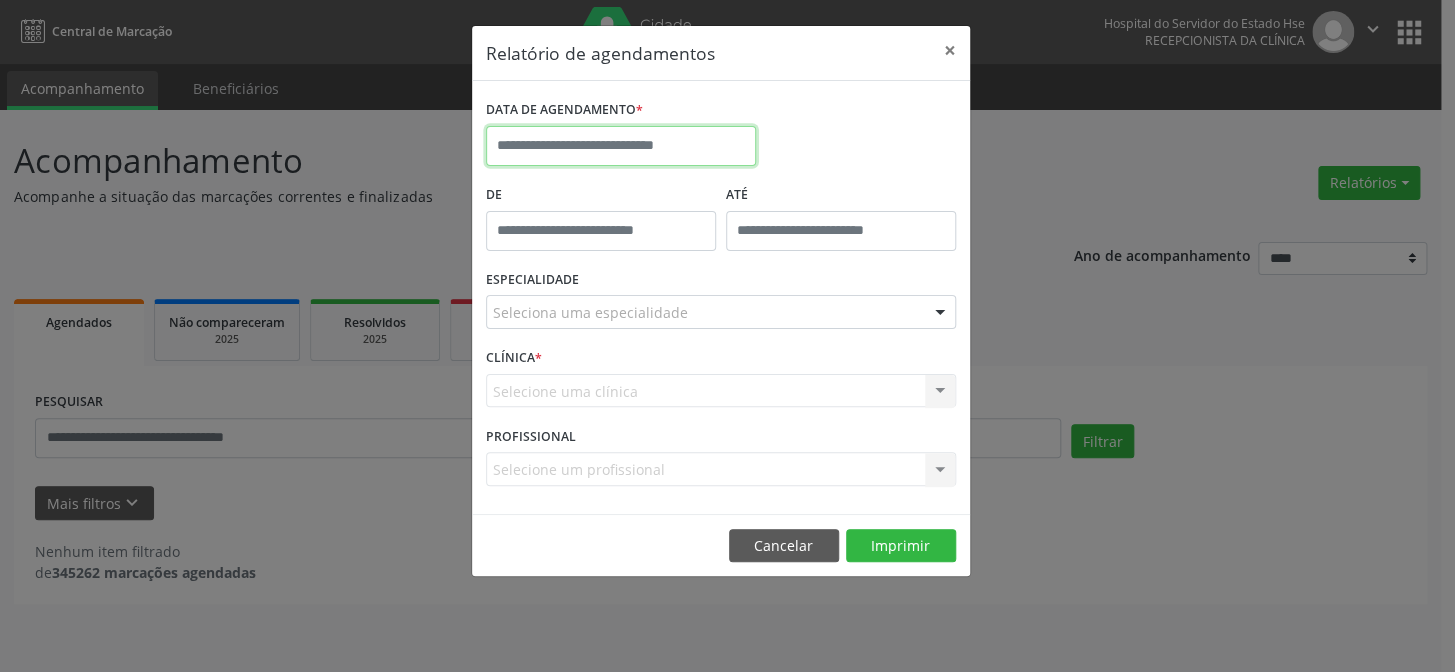 click at bounding box center (621, 146) 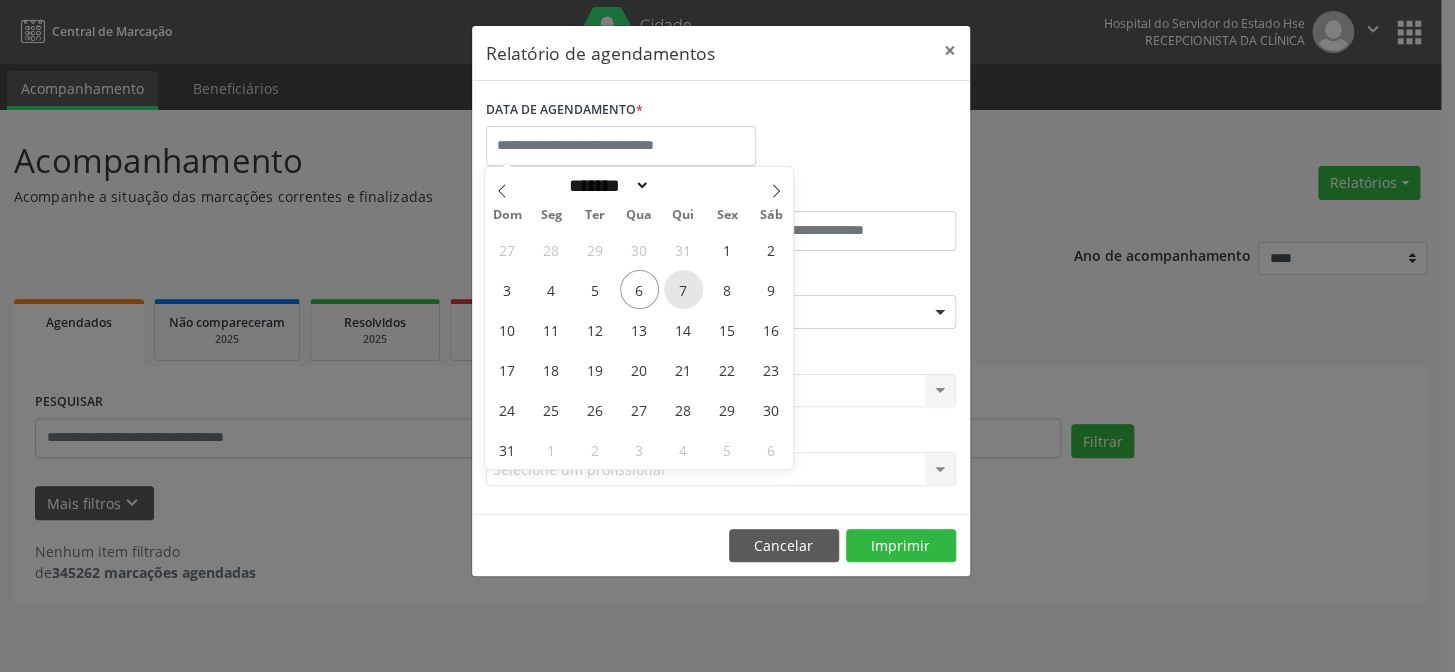 click on "7" at bounding box center (683, 289) 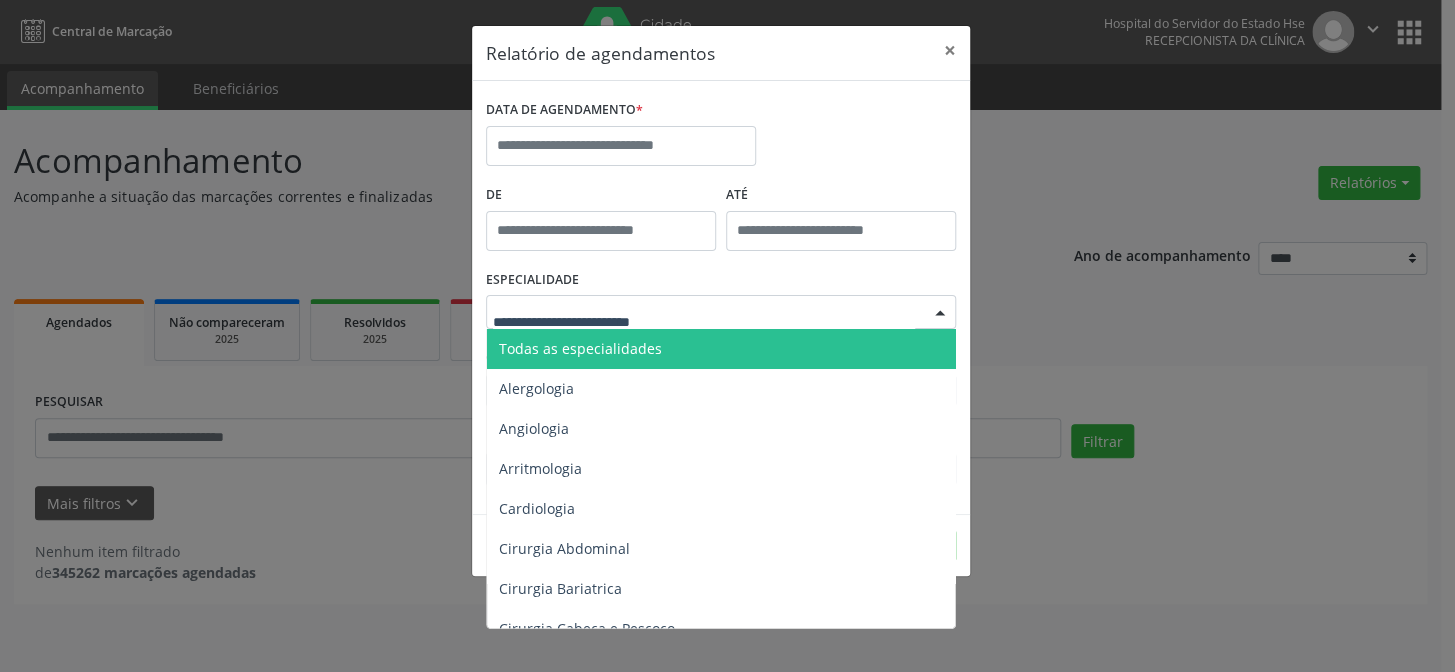 click at bounding box center (940, 313) 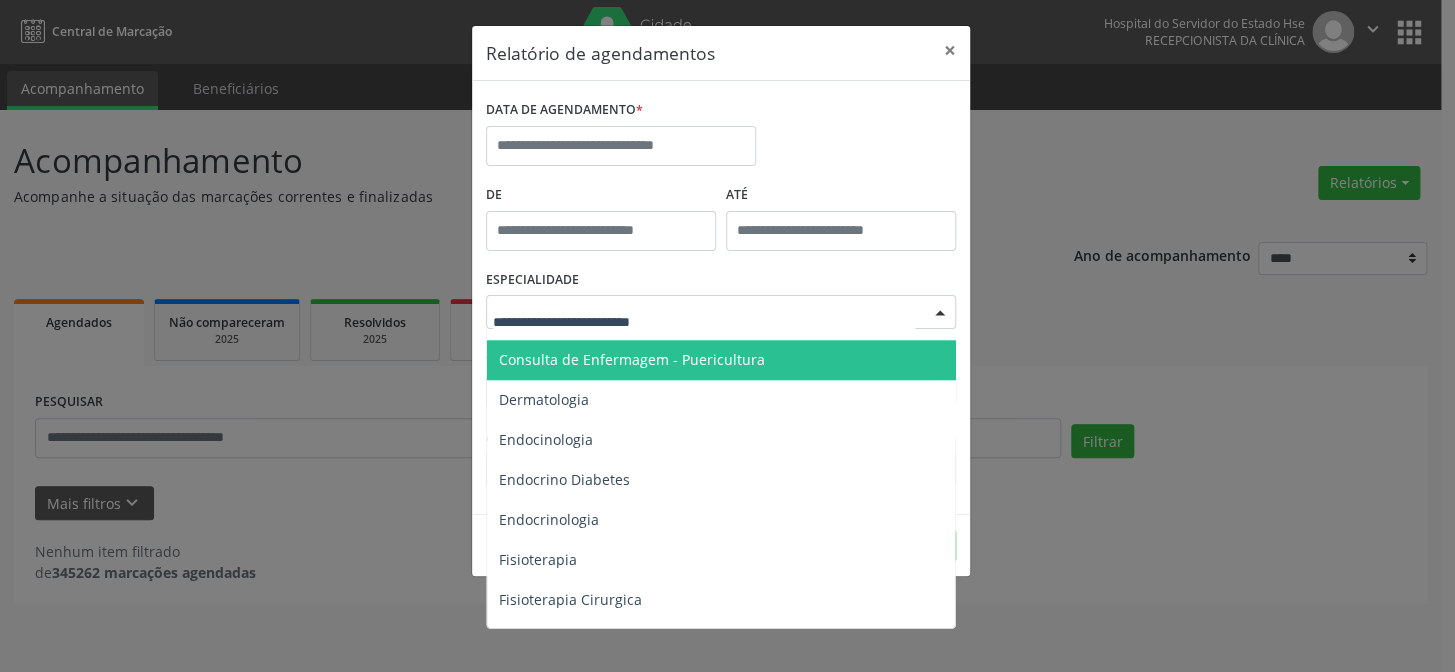 scroll, scrollTop: 1000, scrollLeft: 0, axis: vertical 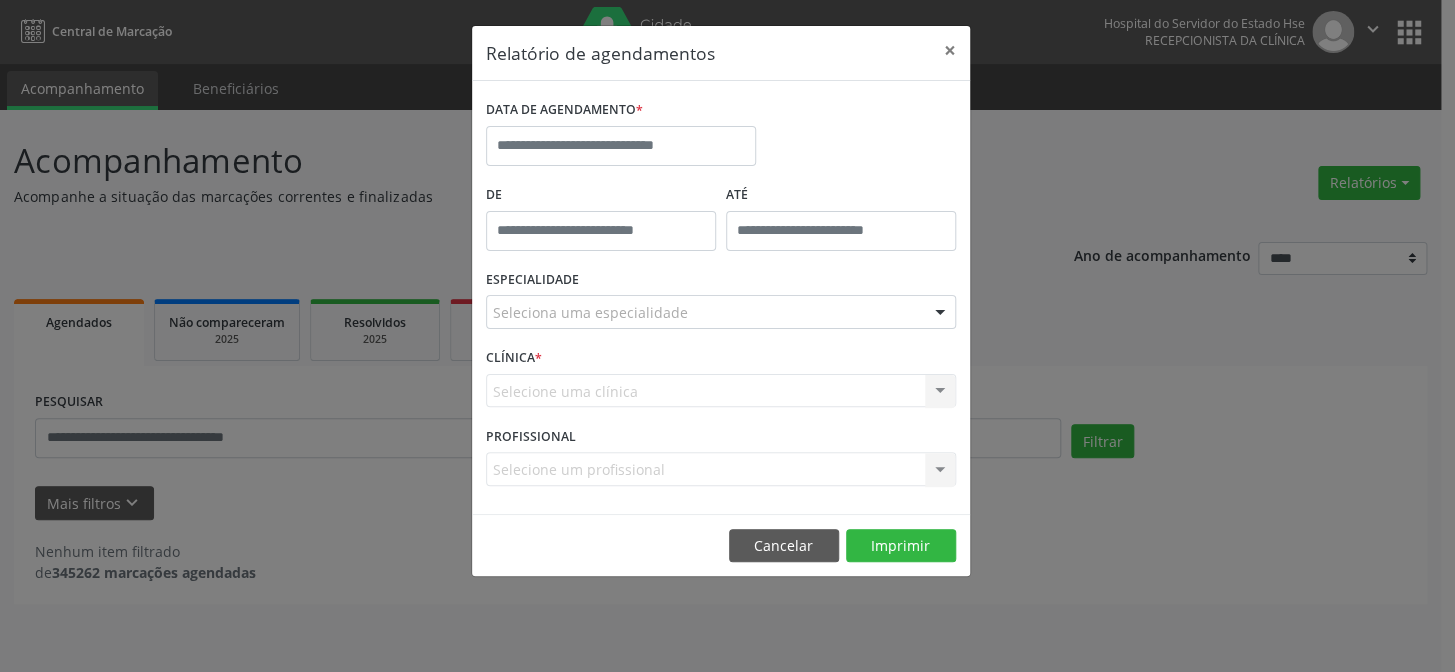 click on "Relatório de agendamentos ×
DATA DE AGENDAMENTO
*
De
ATÉ
ESPECIALIDADE
Seleciona uma especialidade
Todas as especialidades   Alergologia   Angiologia   Arritmologia   Cardiologia   Cirurgia Abdominal   Cirurgia Bariatrica   Cirurgia Cabeça e Pescoço   Cirurgia Cardiaca   Cirurgia Geral   Cirurgia Ginecologica   Cirurgia Mastologia Oncologica   Cirurgia Pediatrica   Cirurgia Plastica   Cirurgia Toracica   Cirurgia geral oncológica   Cirurgia geral oncológica   Cirurgião Dermatológico   Clinica Geral   Clinica Medica   Consulta de Enfermagem - Hiperdia   Consulta de Enfermagem - Preventivo   Consulta de Enfermagem - Pré-Natal   Consulta de Enfermagem - Puericultura   Dermatologia   Endocinologia   Endocrino Diabetes   Endocrinologia   Fisioterapia   Fisioterapia Cirurgica   Fonoaudiologia   Gastro/Hepato   Gastroenterologia   Gastropediatria   Geriatria   Ginecologia   Gnecologia" at bounding box center [727, 336] 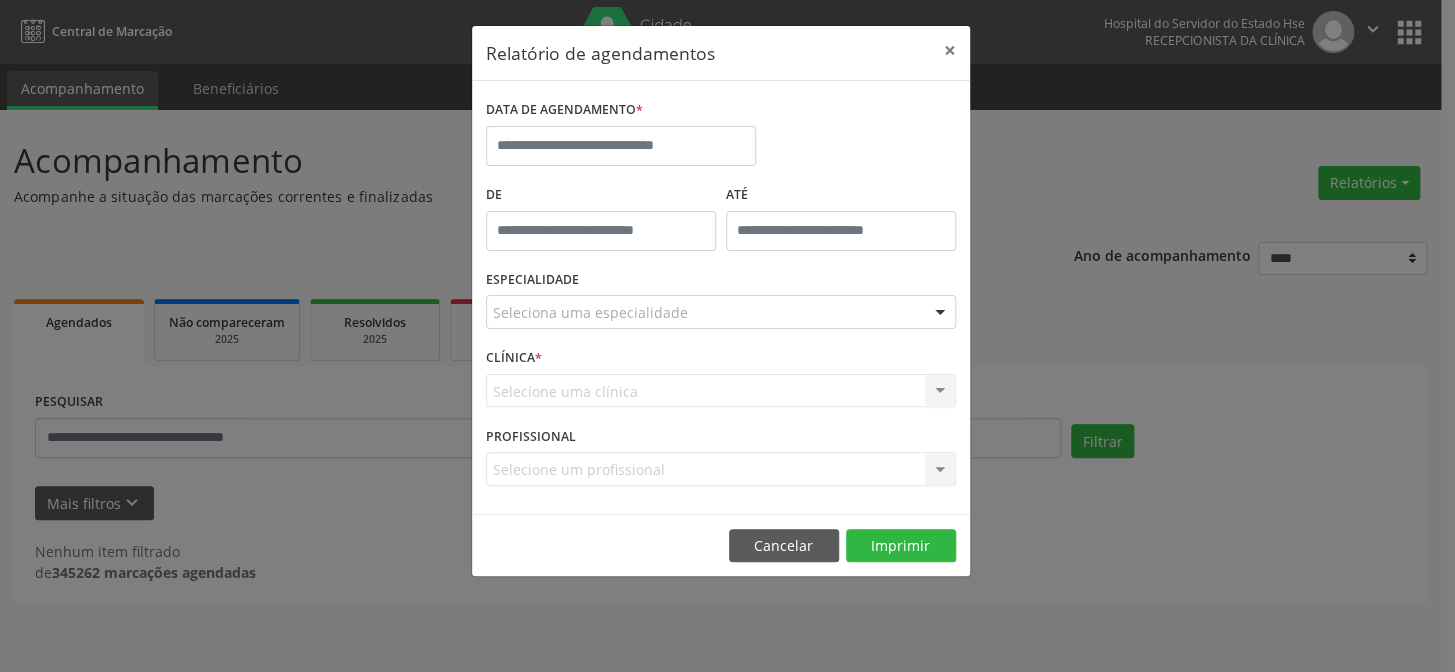 click on "Selecione um profissional
Nenhum resultado encontrado para: "   "
Não há nenhuma opção para ser exibida." at bounding box center [721, 469] 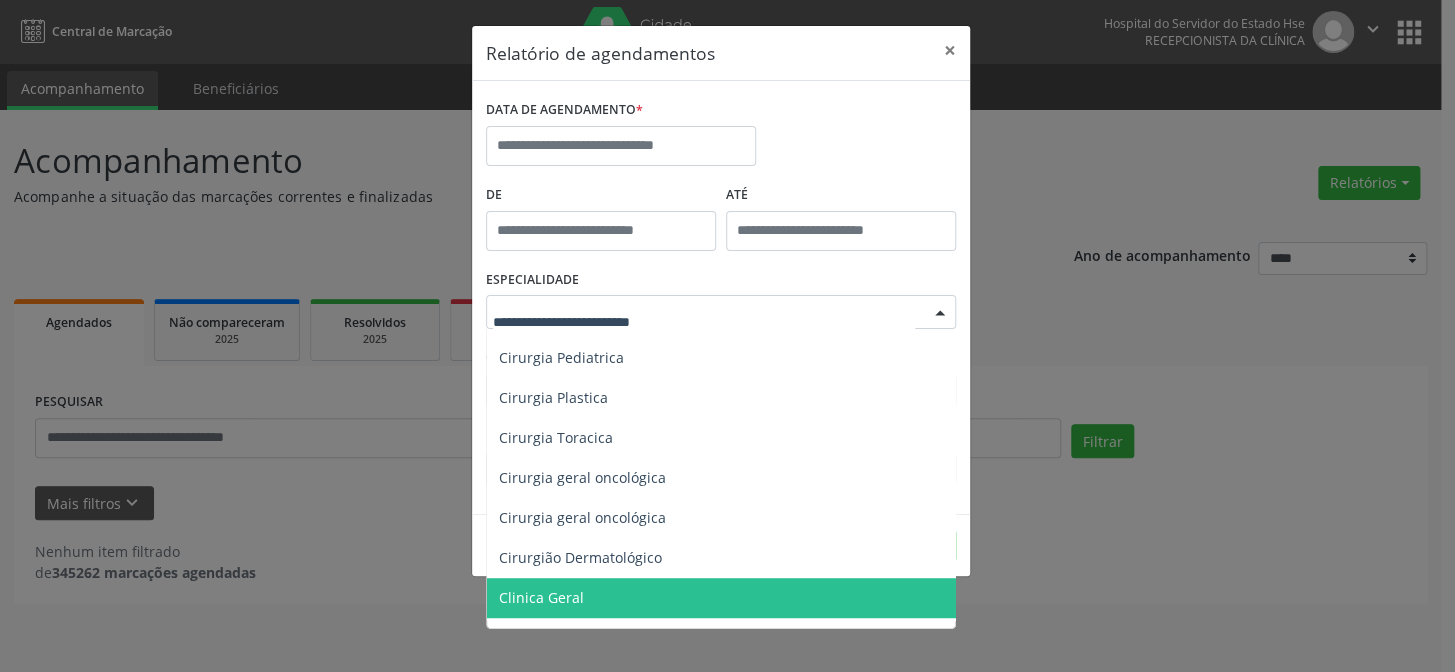 scroll, scrollTop: 653, scrollLeft: 0, axis: vertical 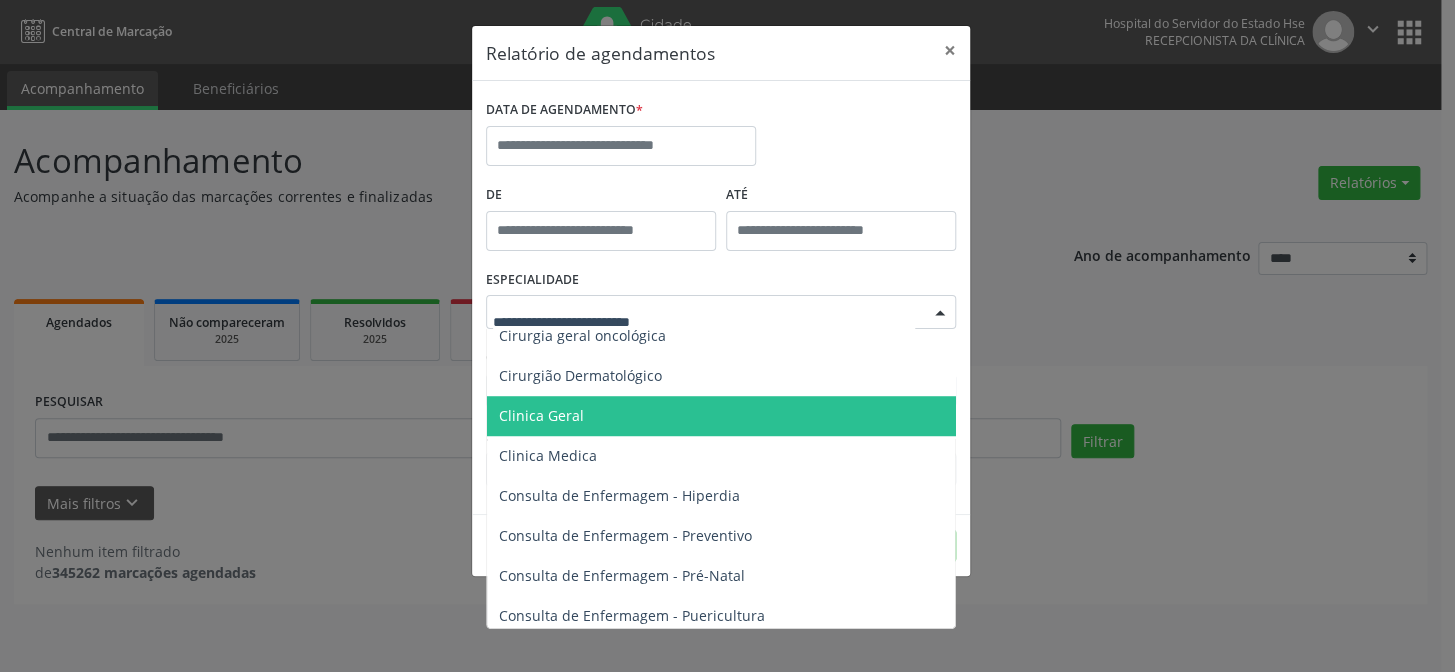 click on "Clinica Geral" at bounding box center (722, 416) 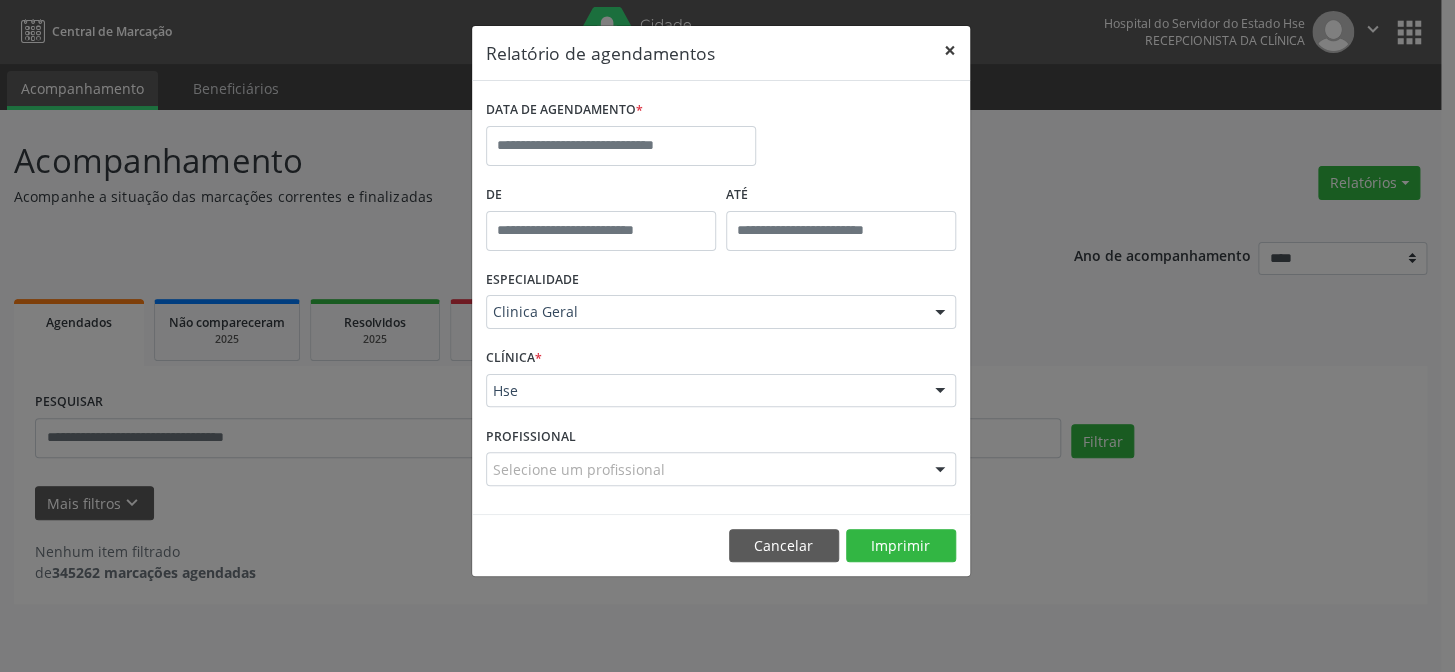 click on "×" at bounding box center (950, 50) 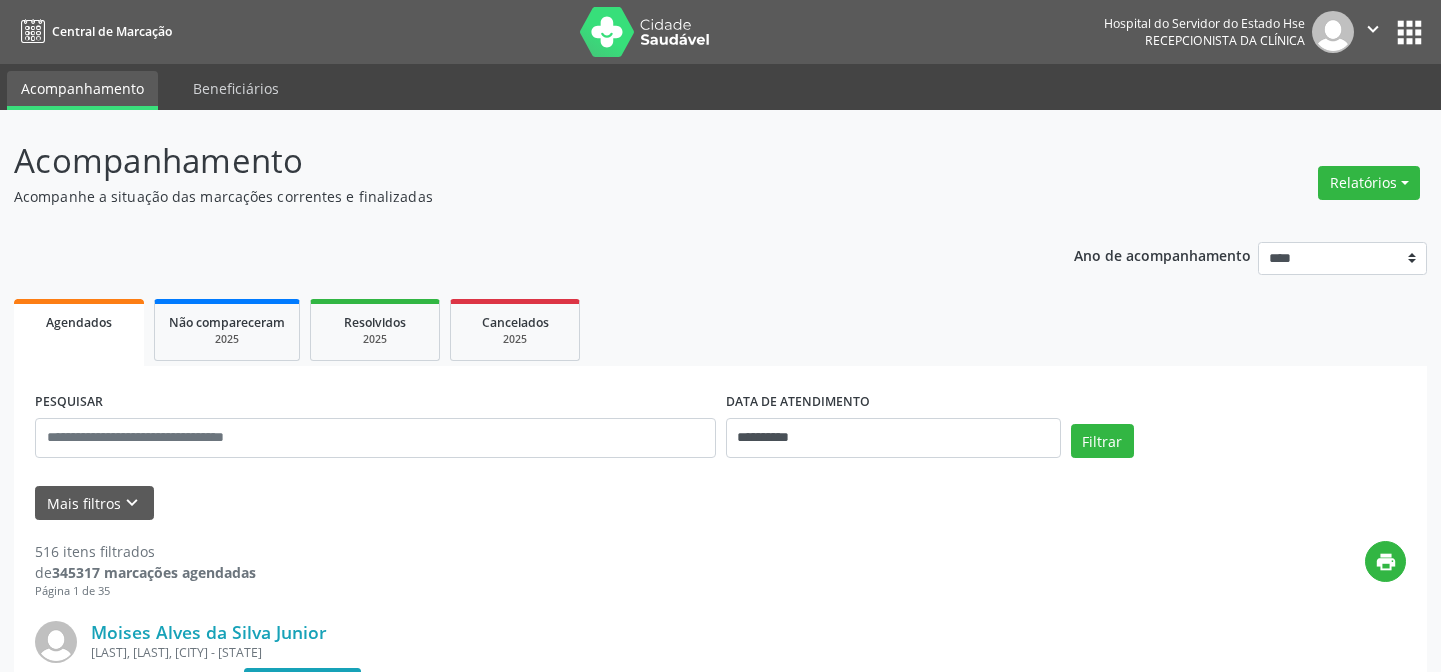 scroll, scrollTop: 0, scrollLeft: 0, axis: both 